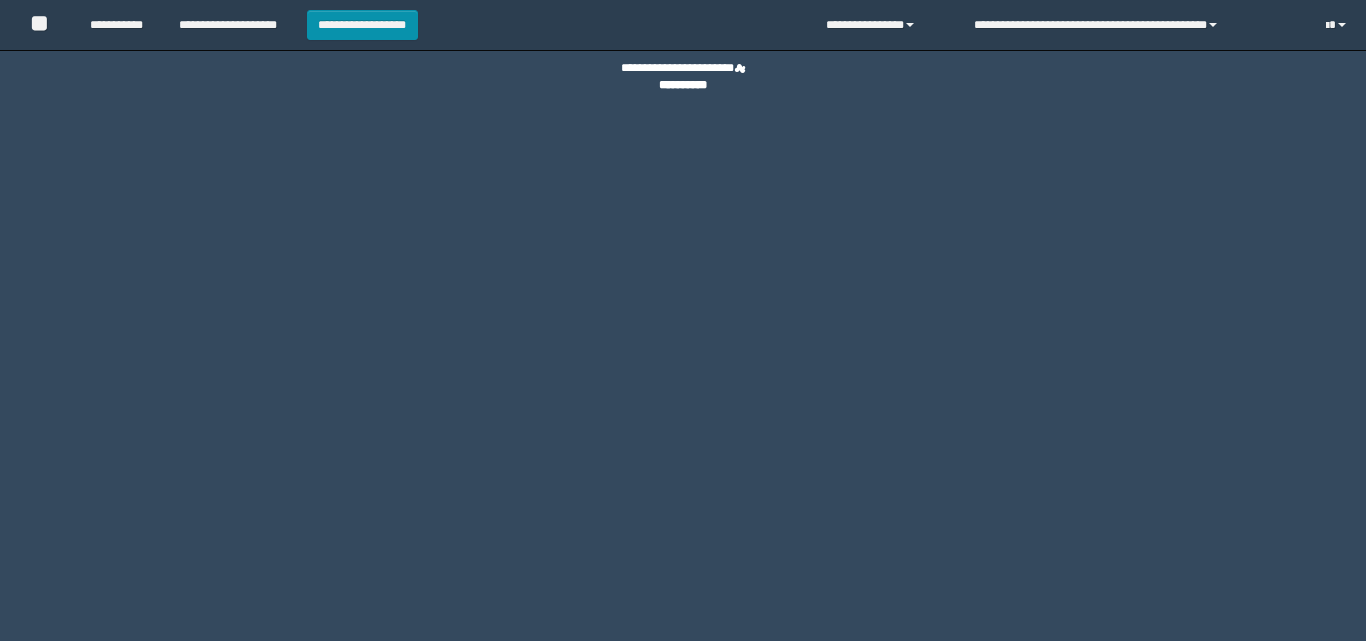 scroll, scrollTop: 0, scrollLeft: 0, axis: both 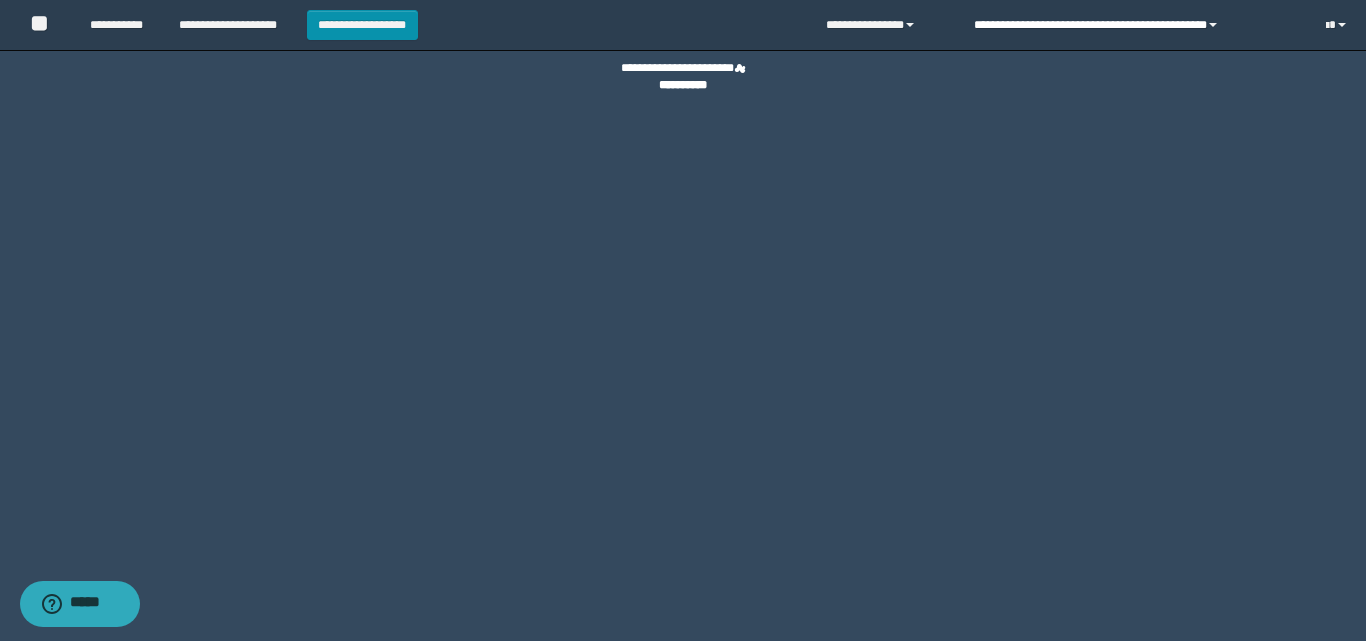 click on "**********" at bounding box center [1135, 25] 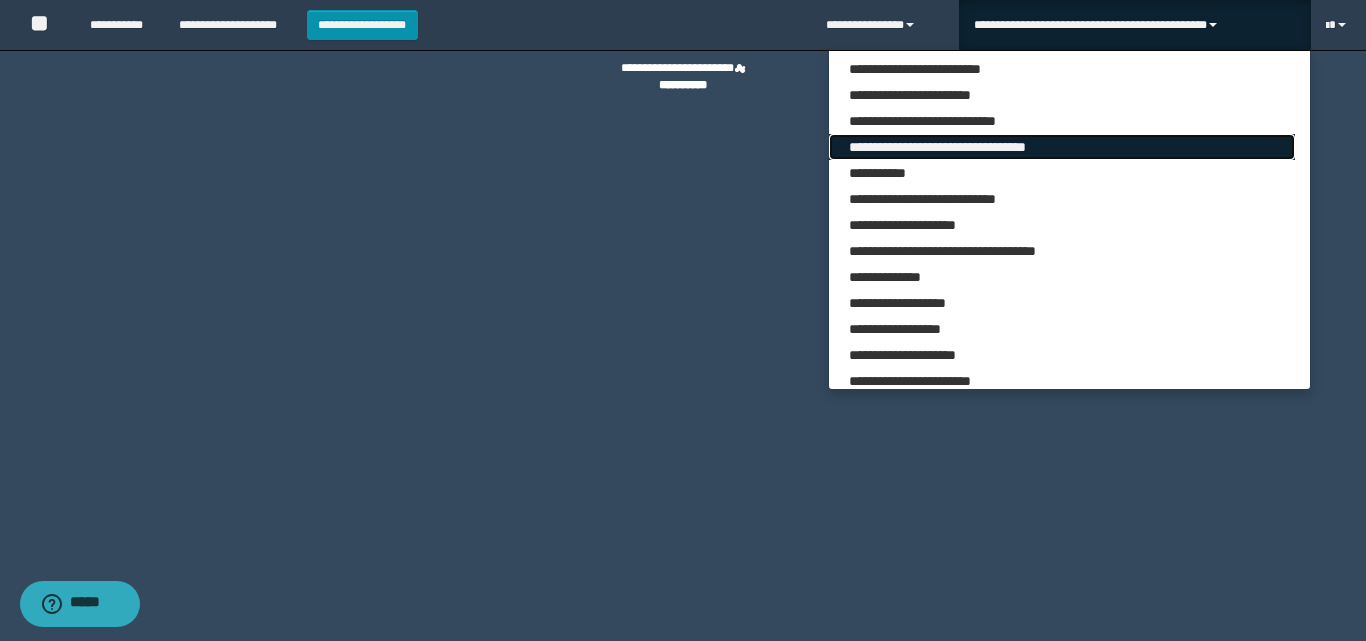 click on "**********" at bounding box center (1062, 147) 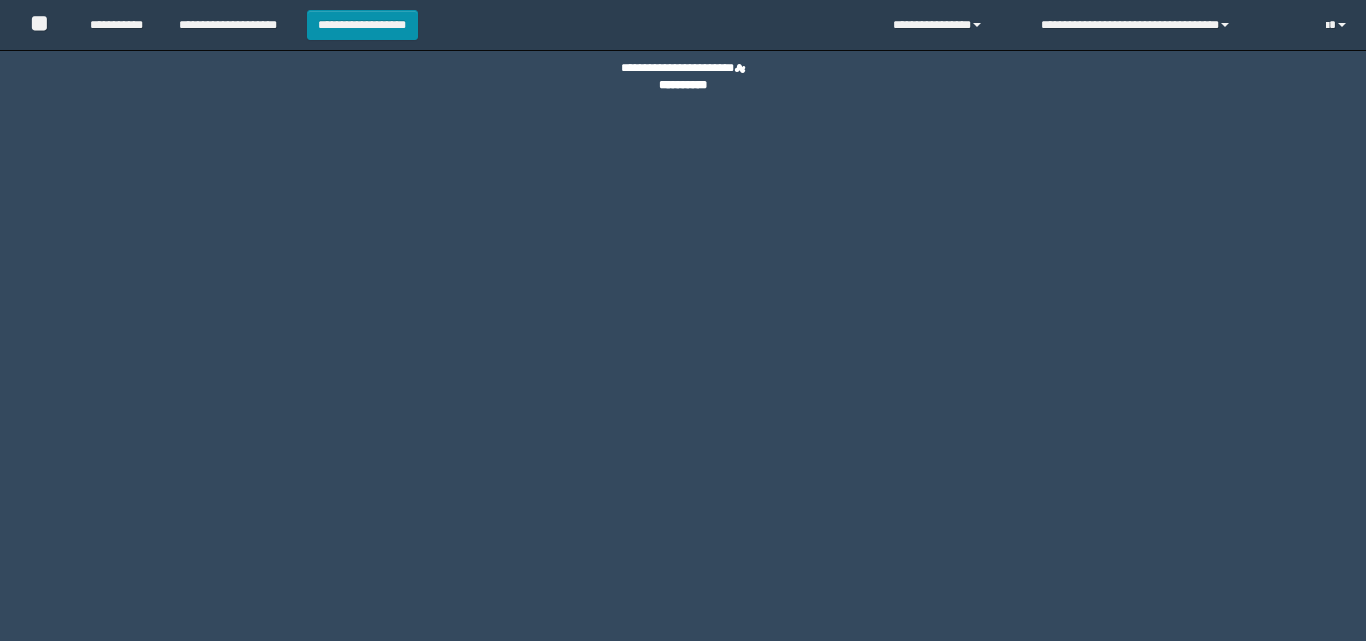 scroll, scrollTop: 0, scrollLeft: 0, axis: both 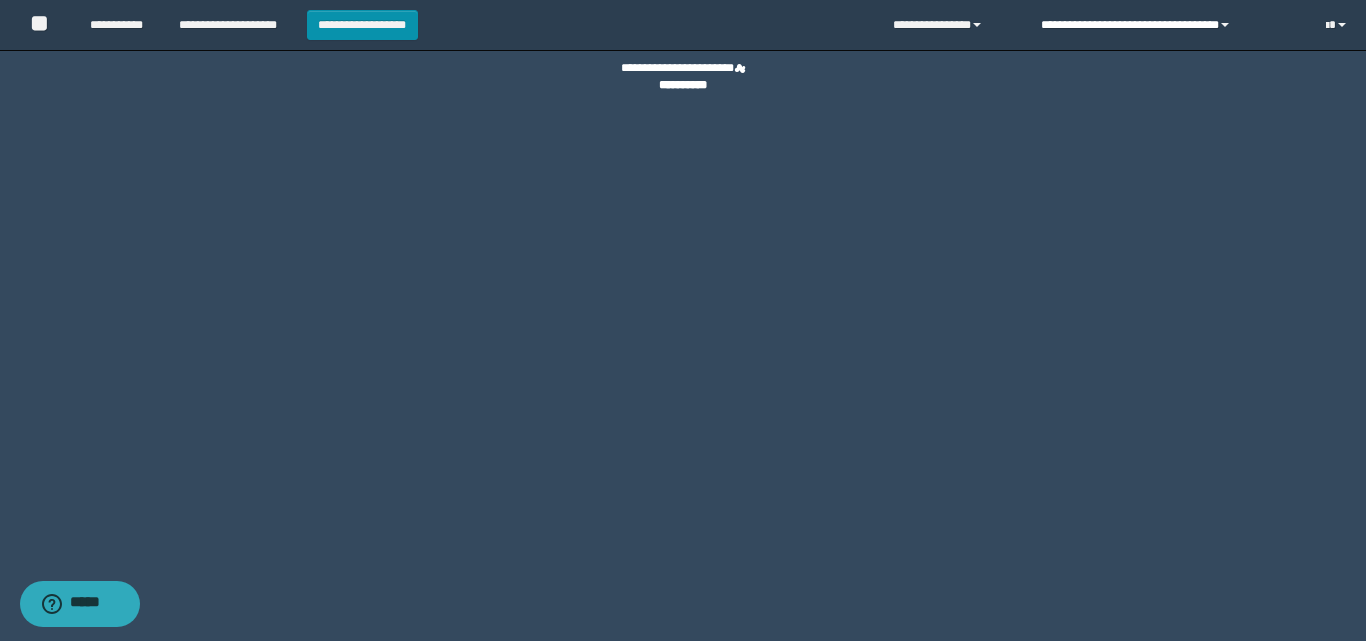 click on "**********" at bounding box center (1168, 25) 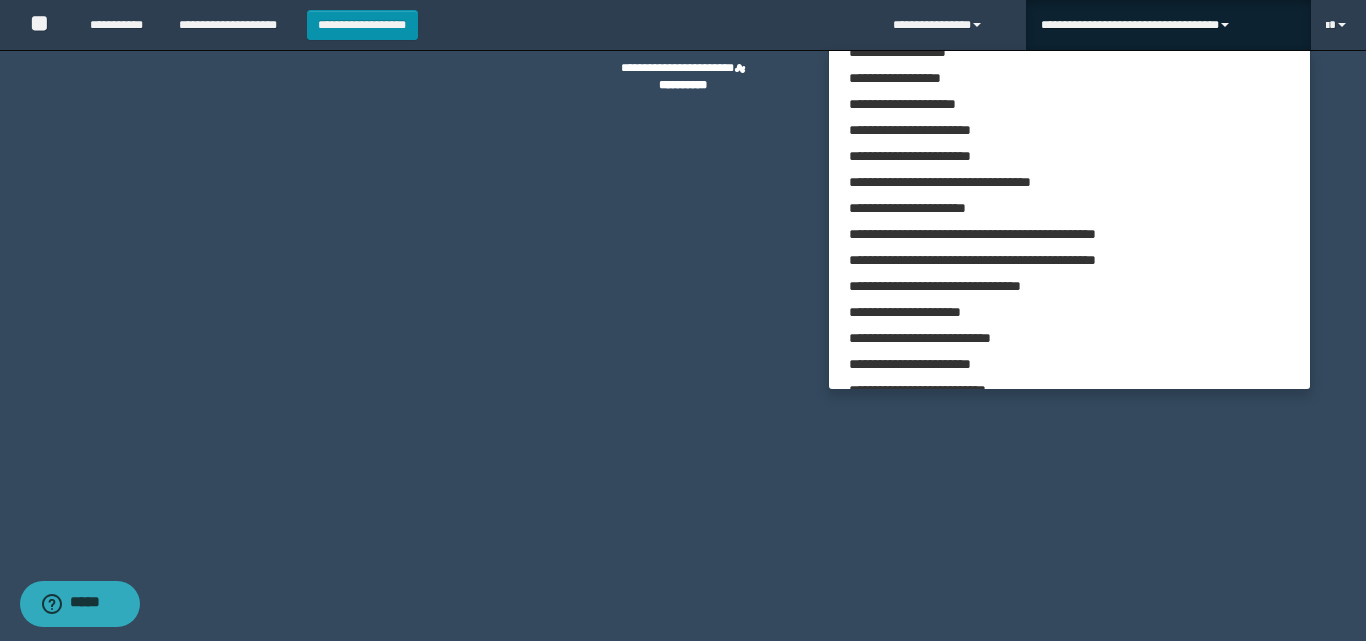 scroll, scrollTop: 271, scrollLeft: 0, axis: vertical 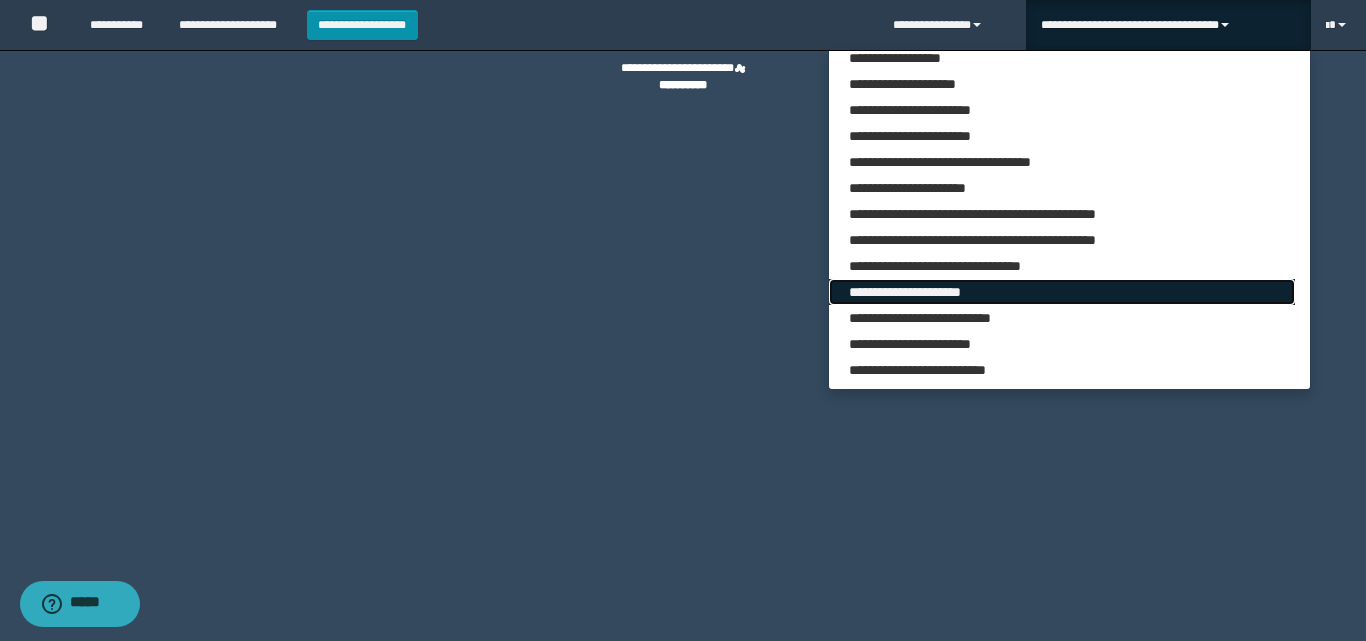 click on "**********" at bounding box center [1062, 292] 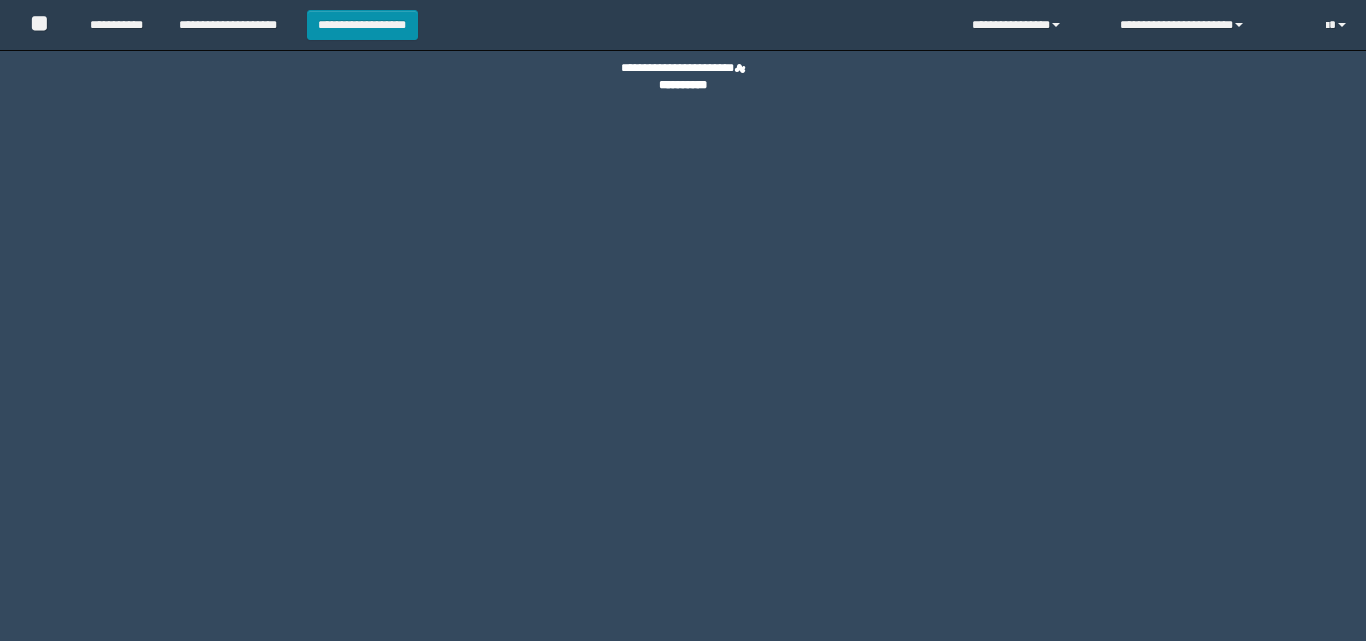 scroll, scrollTop: 0, scrollLeft: 0, axis: both 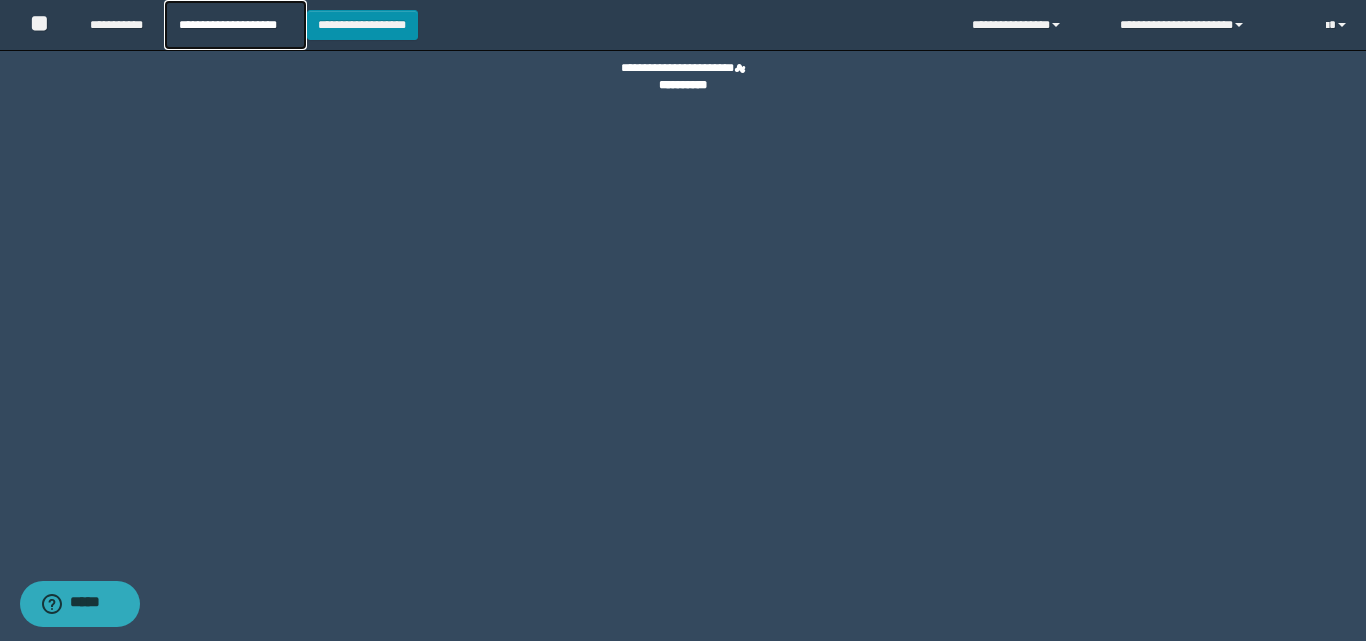 click on "**********" at bounding box center (235, 25) 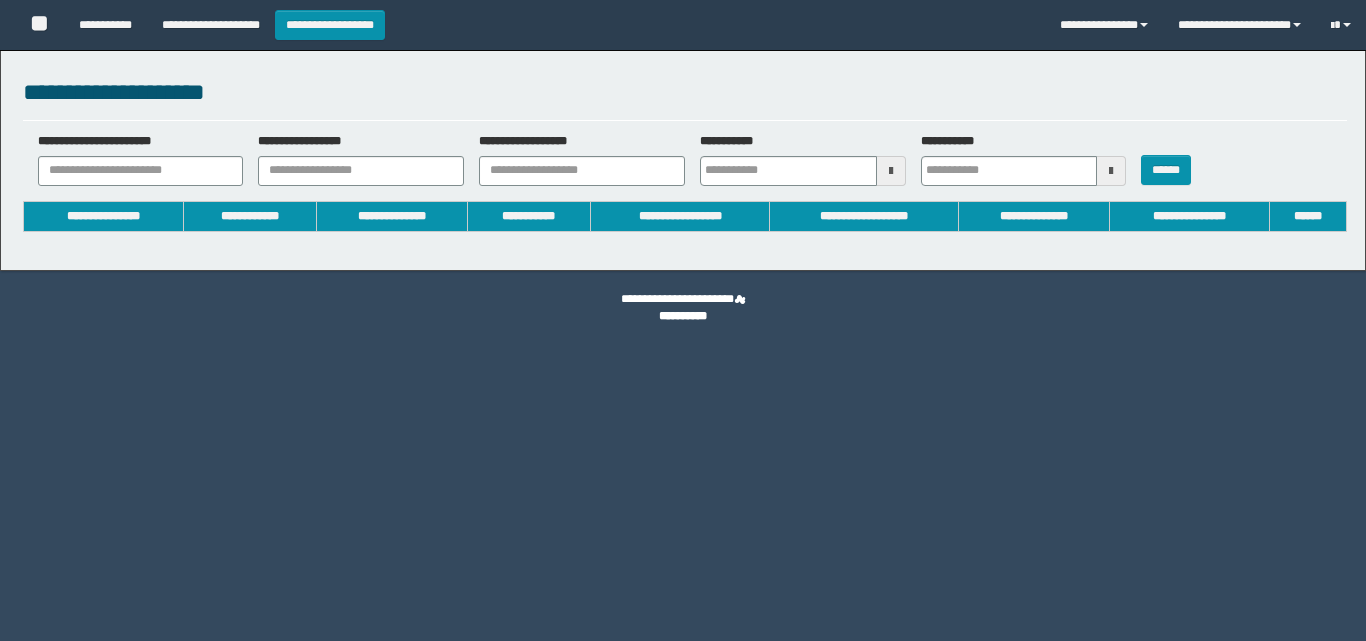 type on "**********" 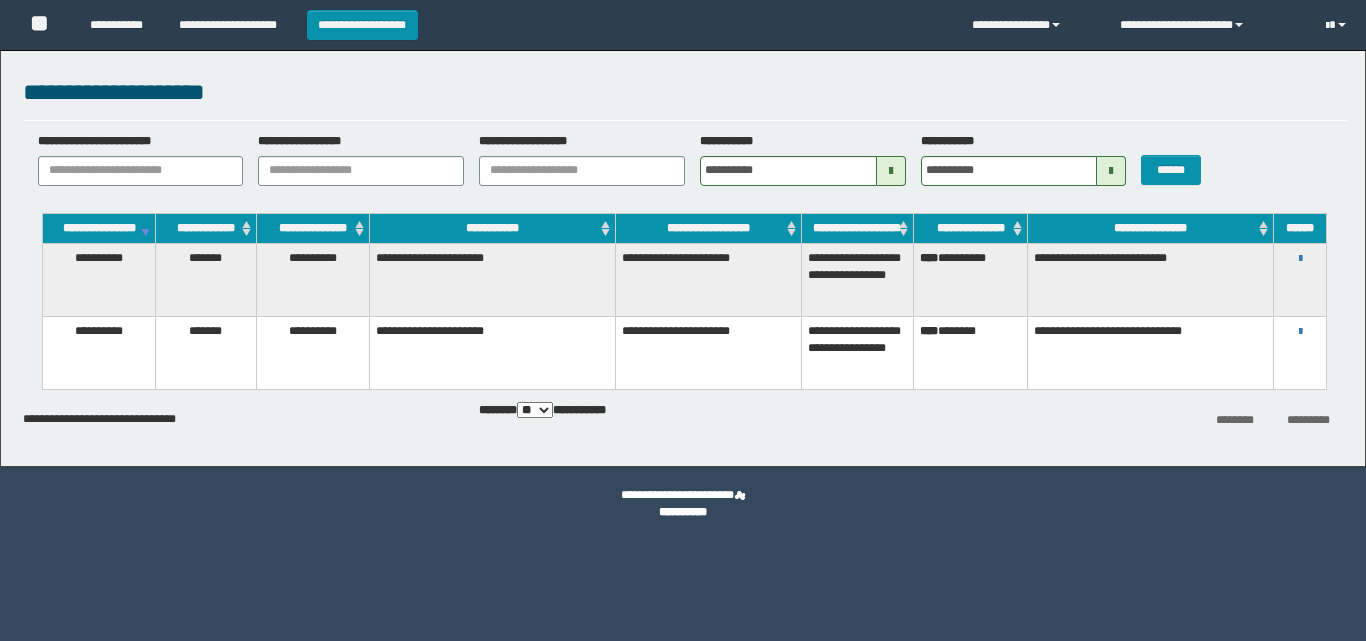 scroll, scrollTop: 0, scrollLeft: 0, axis: both 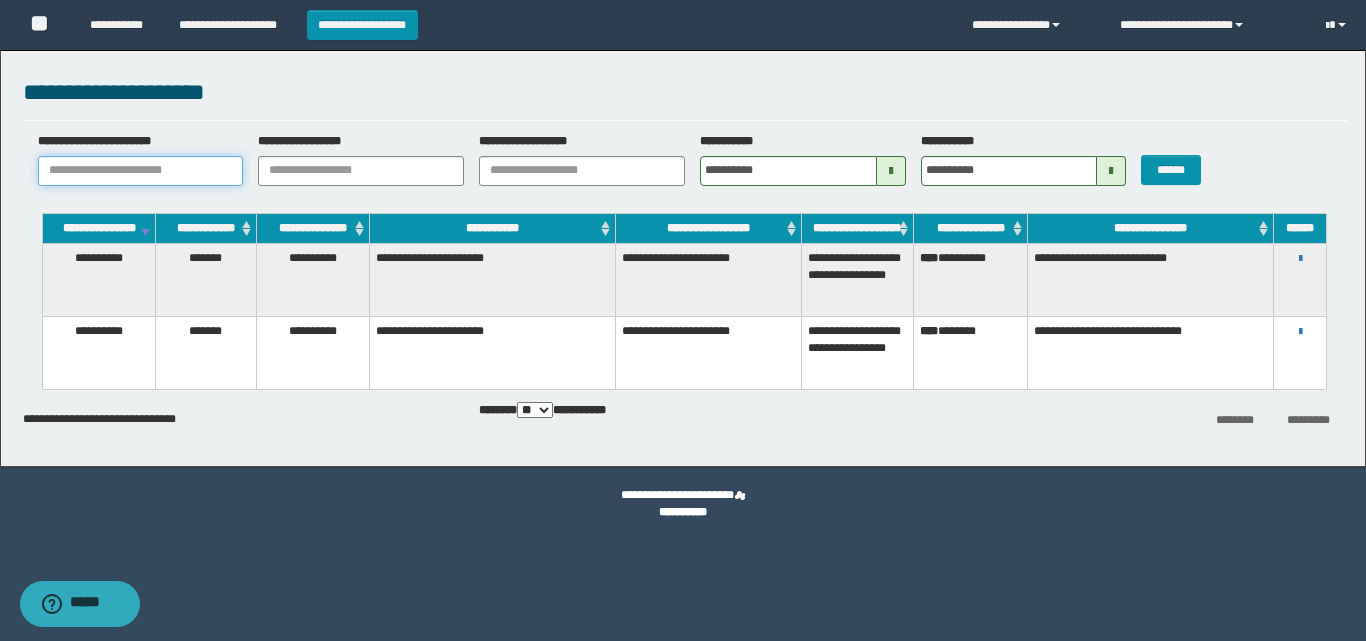 click on "**********" at bounding box center [141, 171] 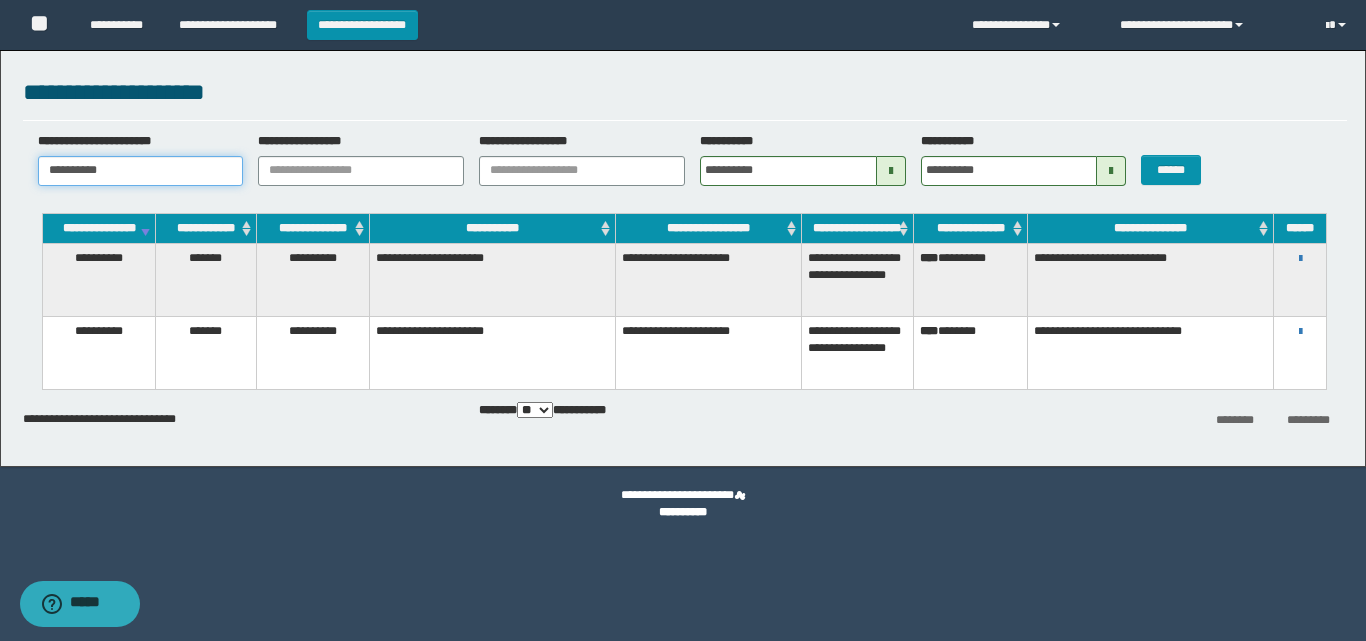 type 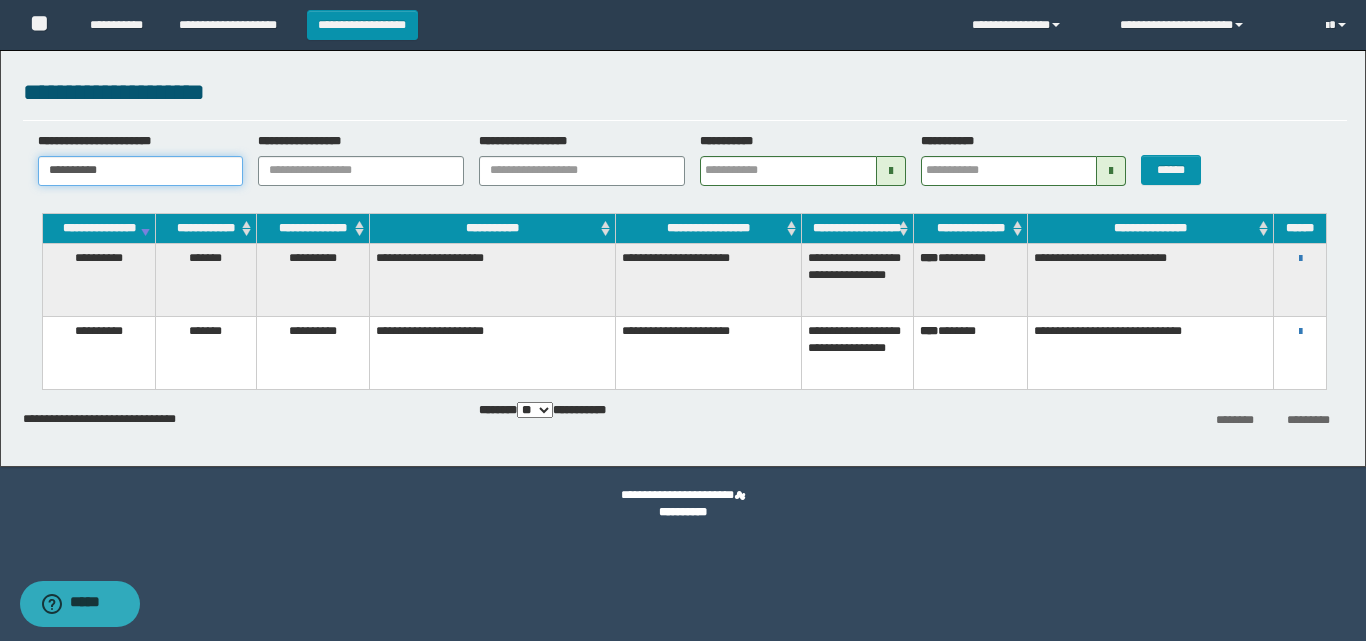 type 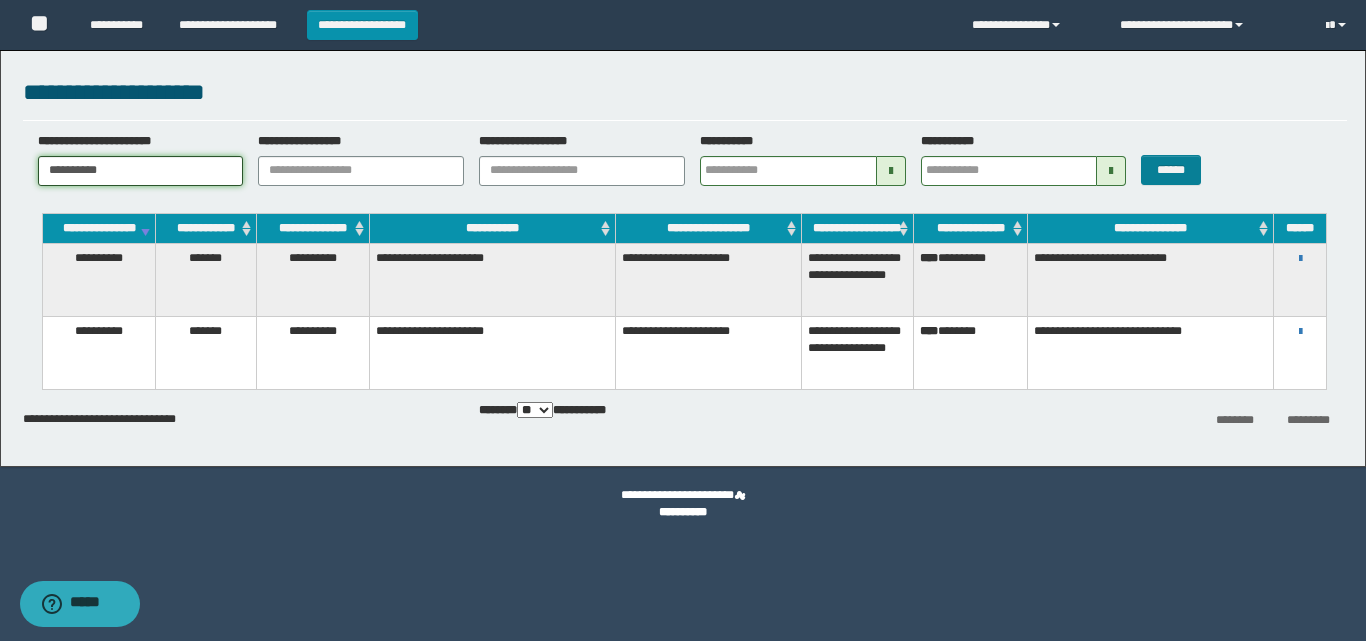 type on "**********" 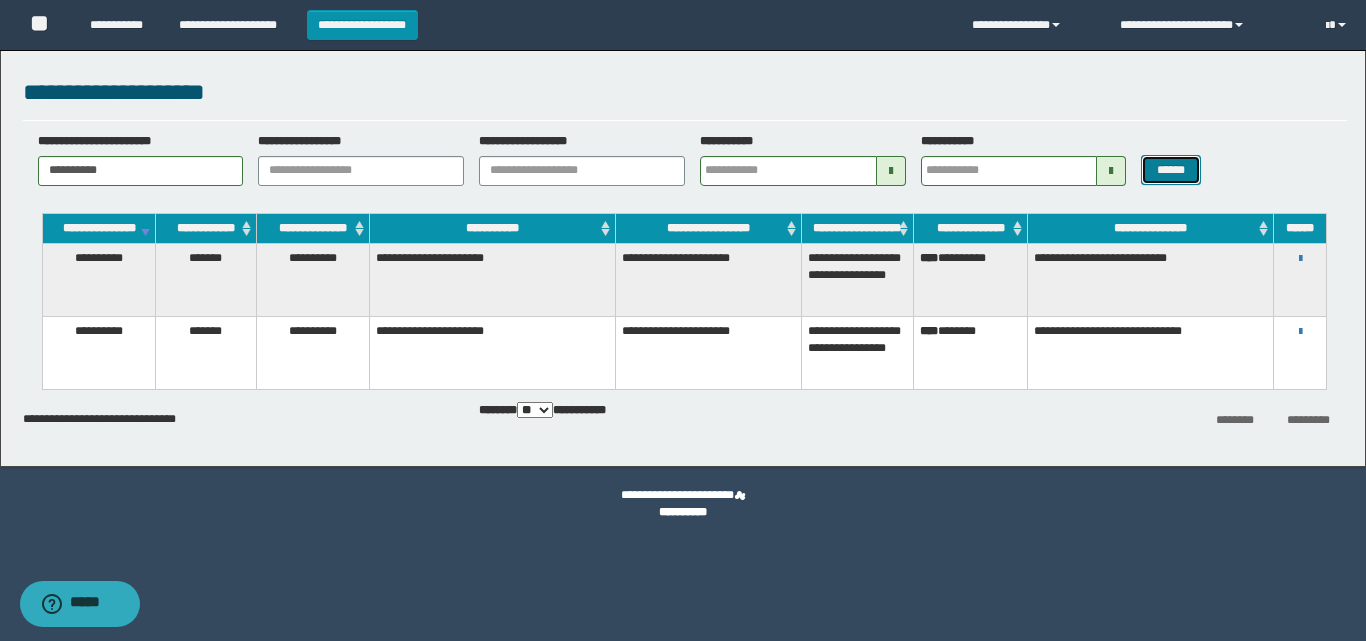 click on "******" at bounding box center (1170, 170) 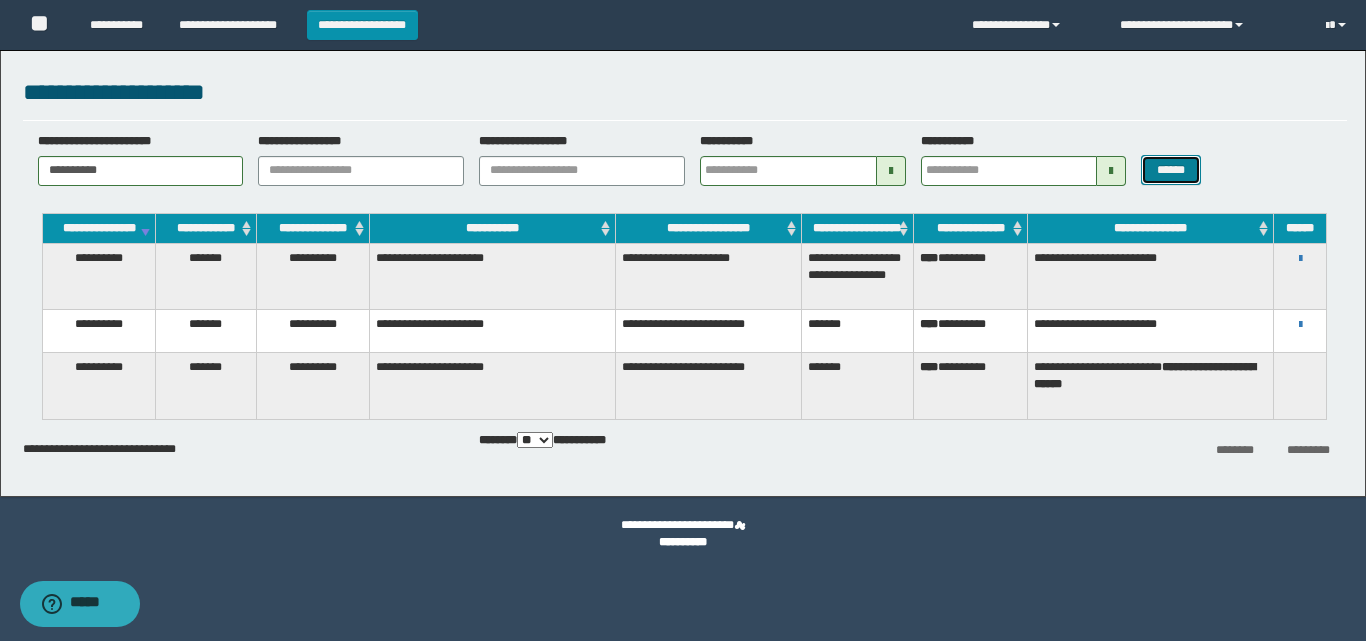 type 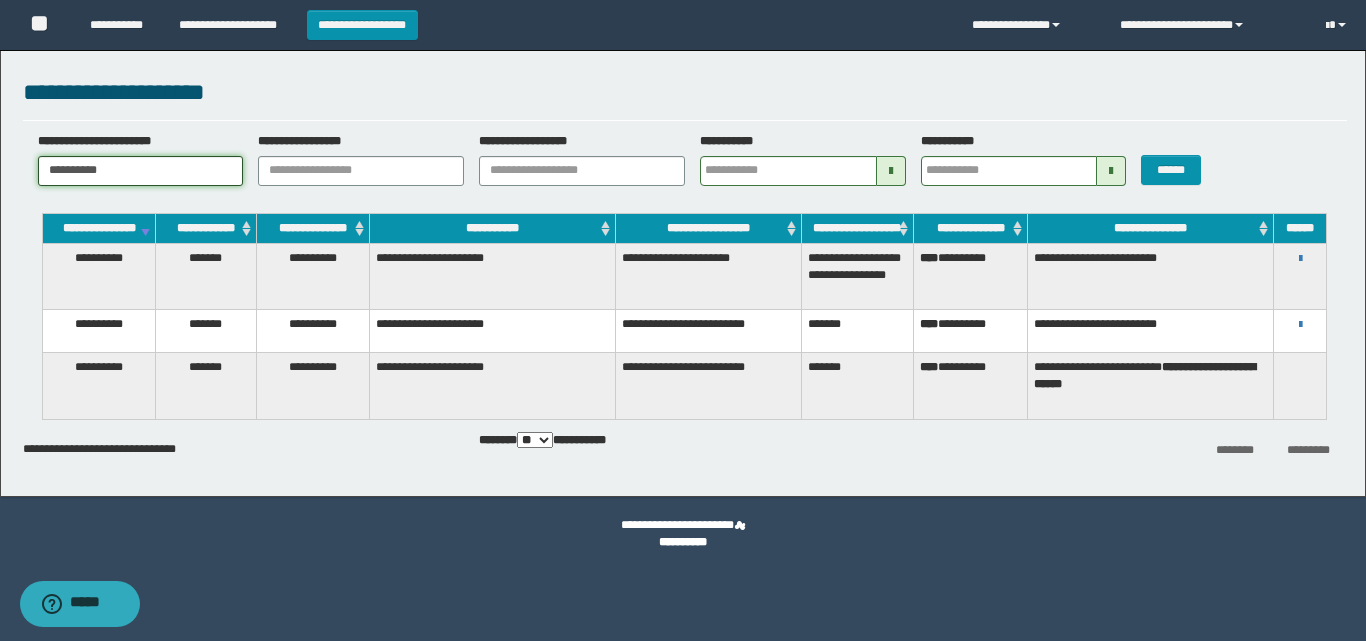 drag, startPoint x: 129, startPoint y: 177, endPoint x: 0, endPoint y: 177, distance: 129 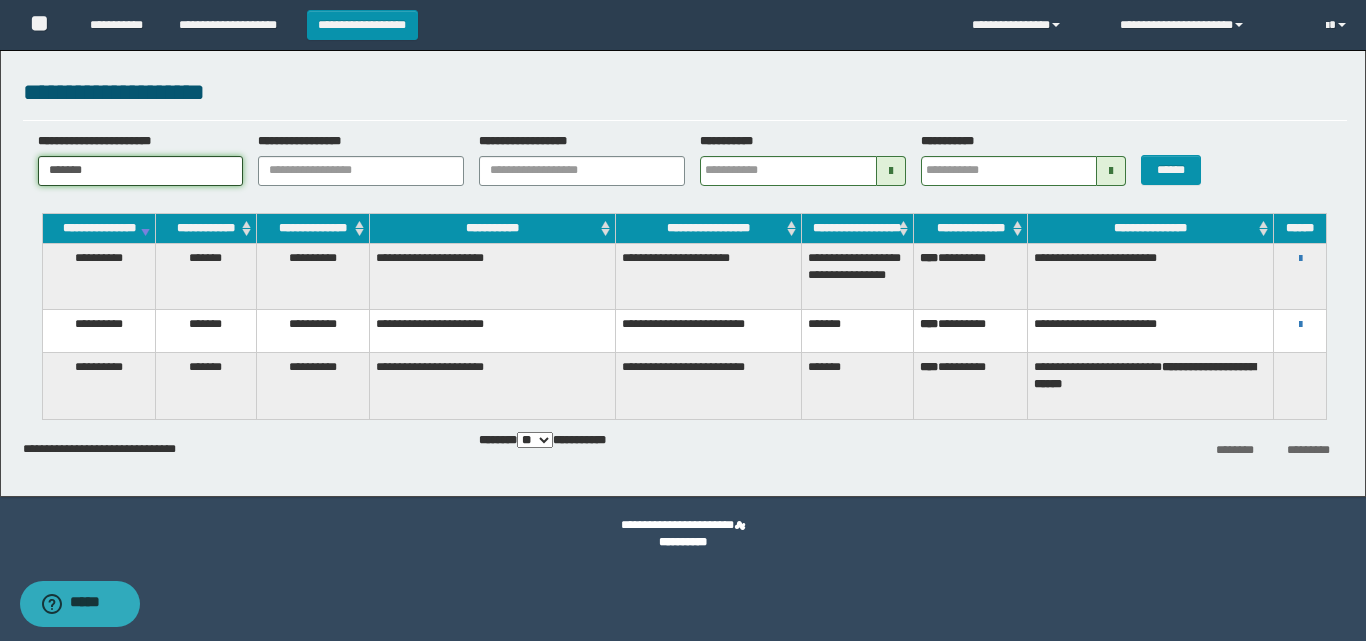 type 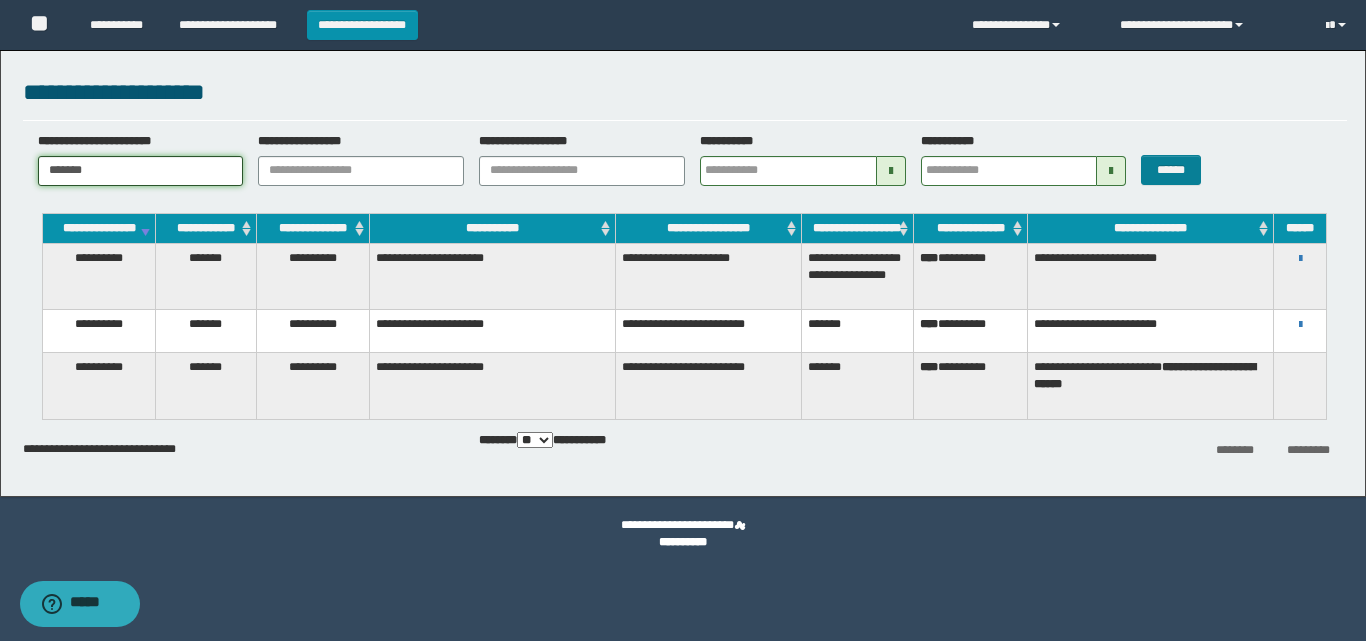 type on "*******" 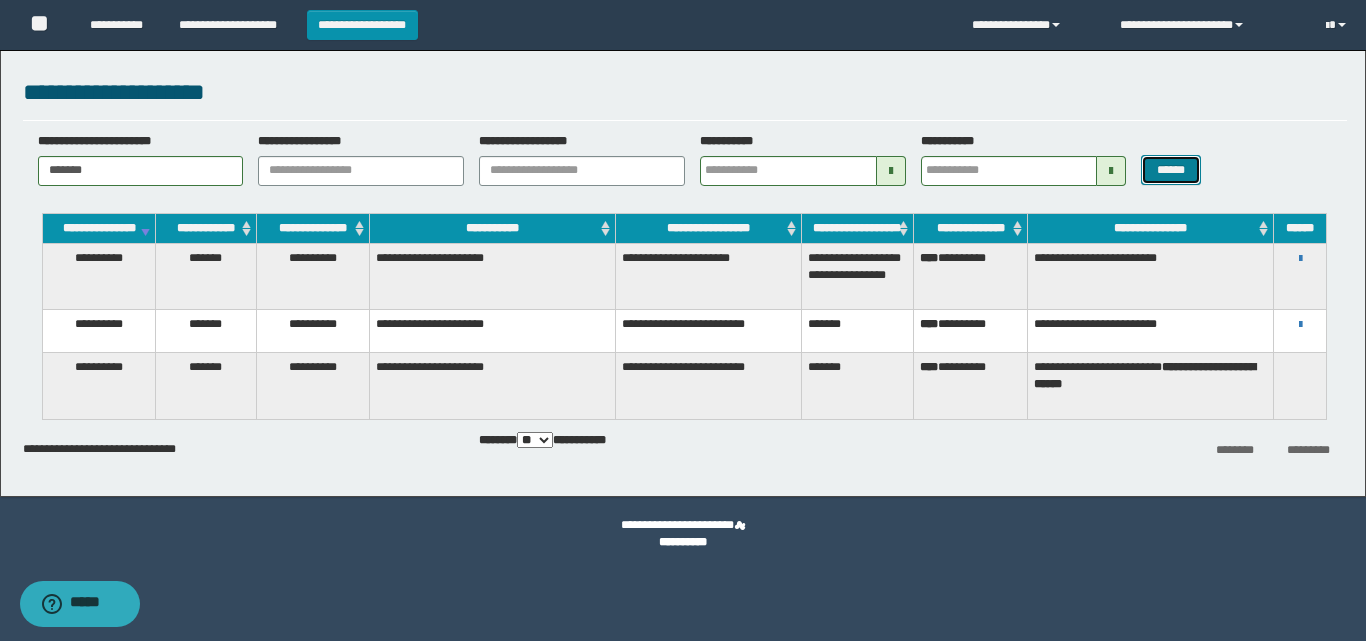 click on "******" at bounding box center (1170, 170) 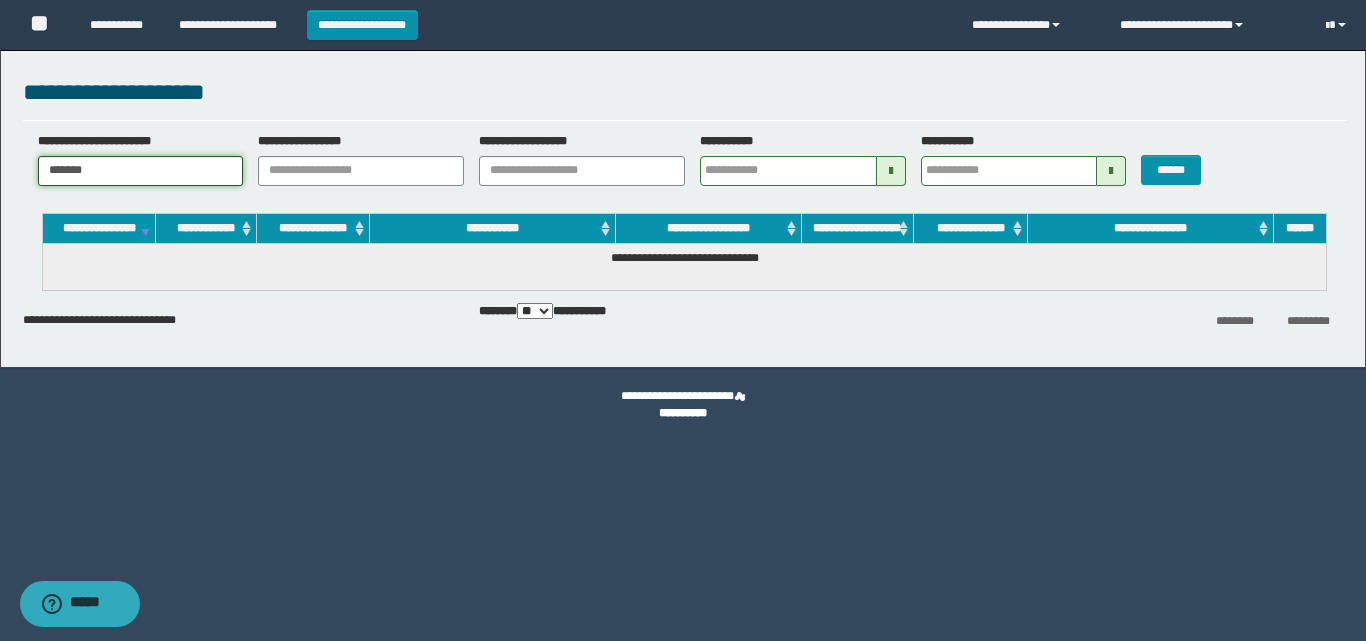 drag, startPoint x: 154, startPoint y: 177, endPoint x: 8, endPoint y: 167, distance: 146.34207 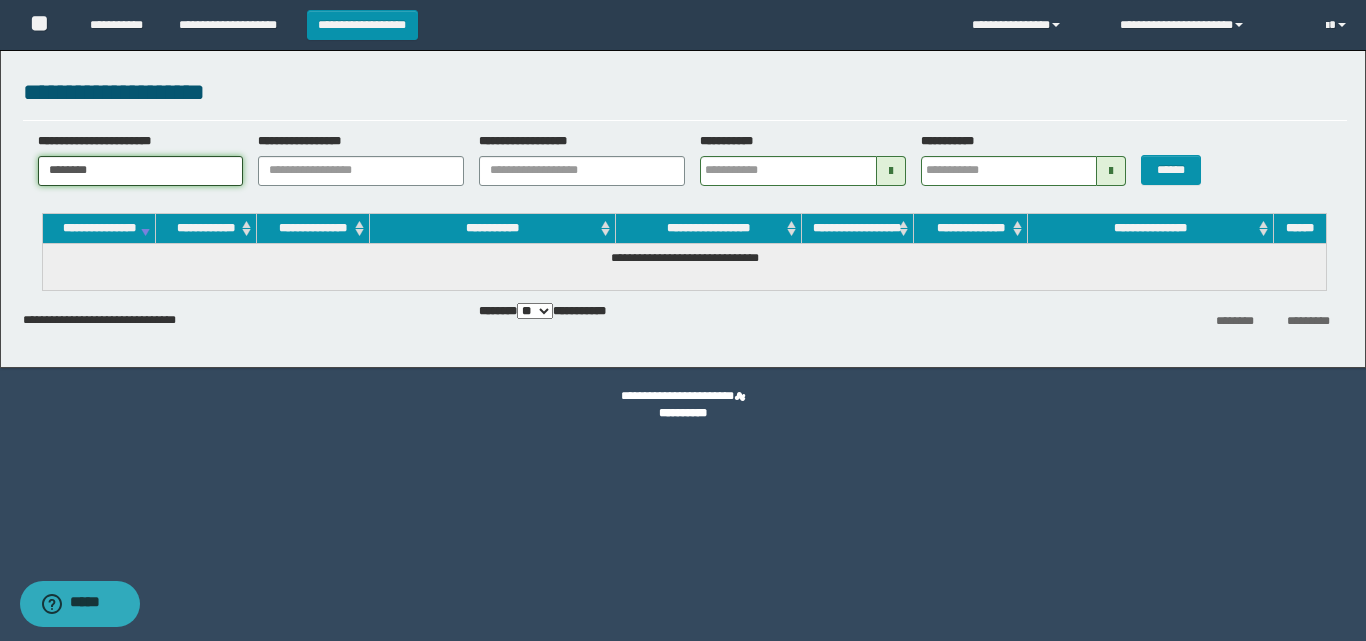 type 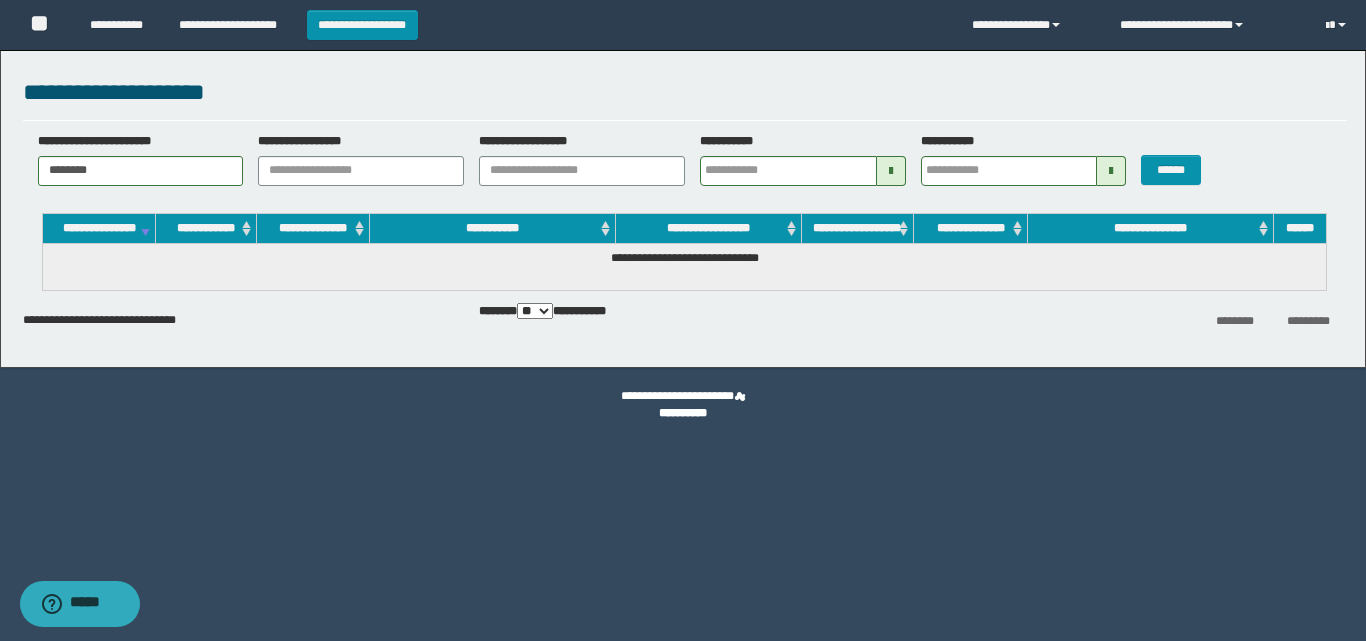 click on "******" at bounding box center (1181, 159) 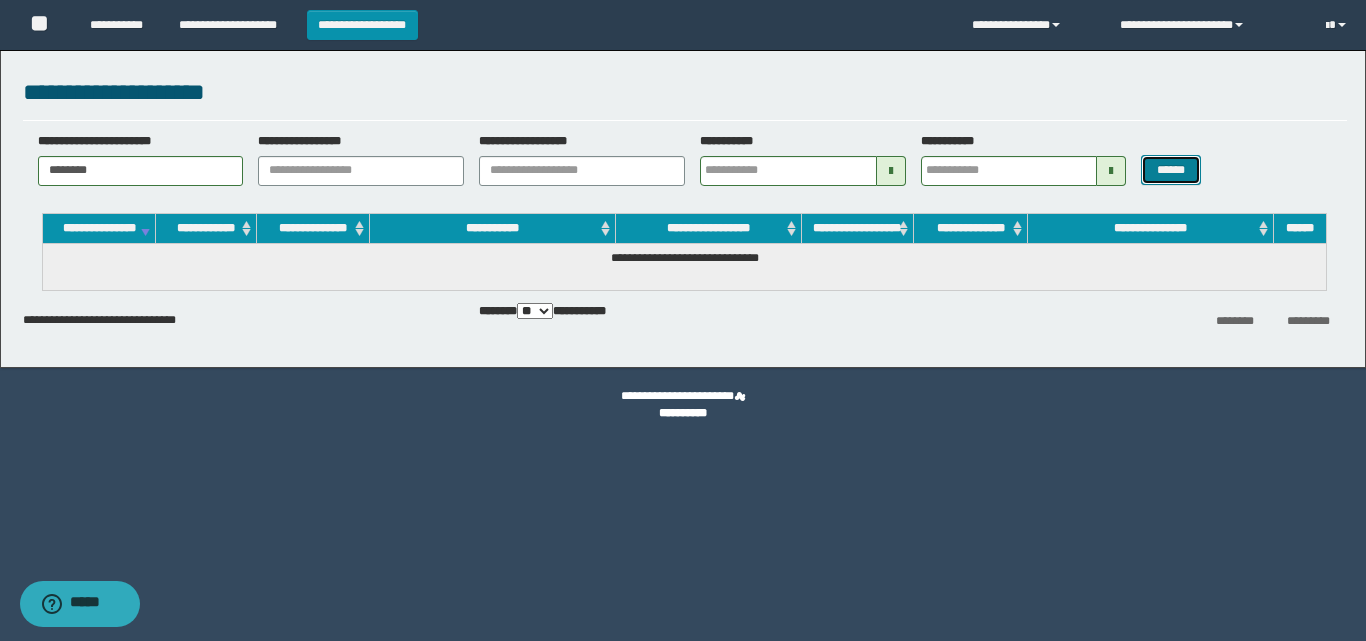 click on "******" at bounding box center (1170, 170) 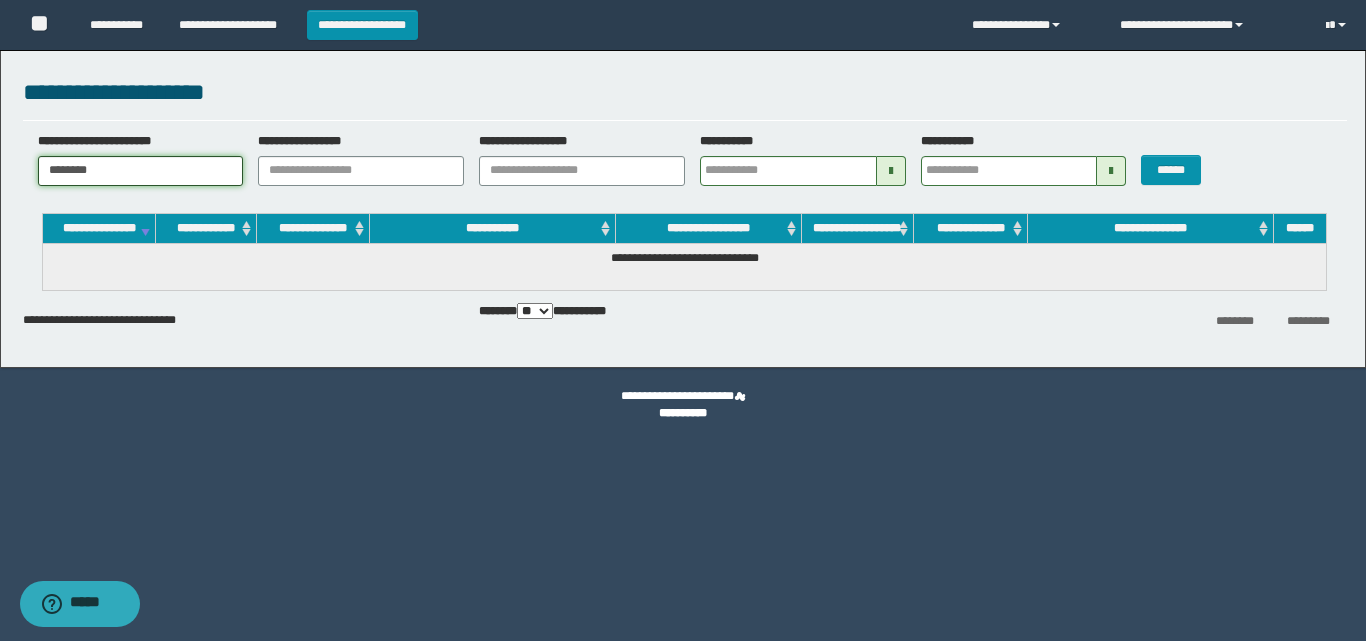 click on "********" at bounding box center (141, 171) 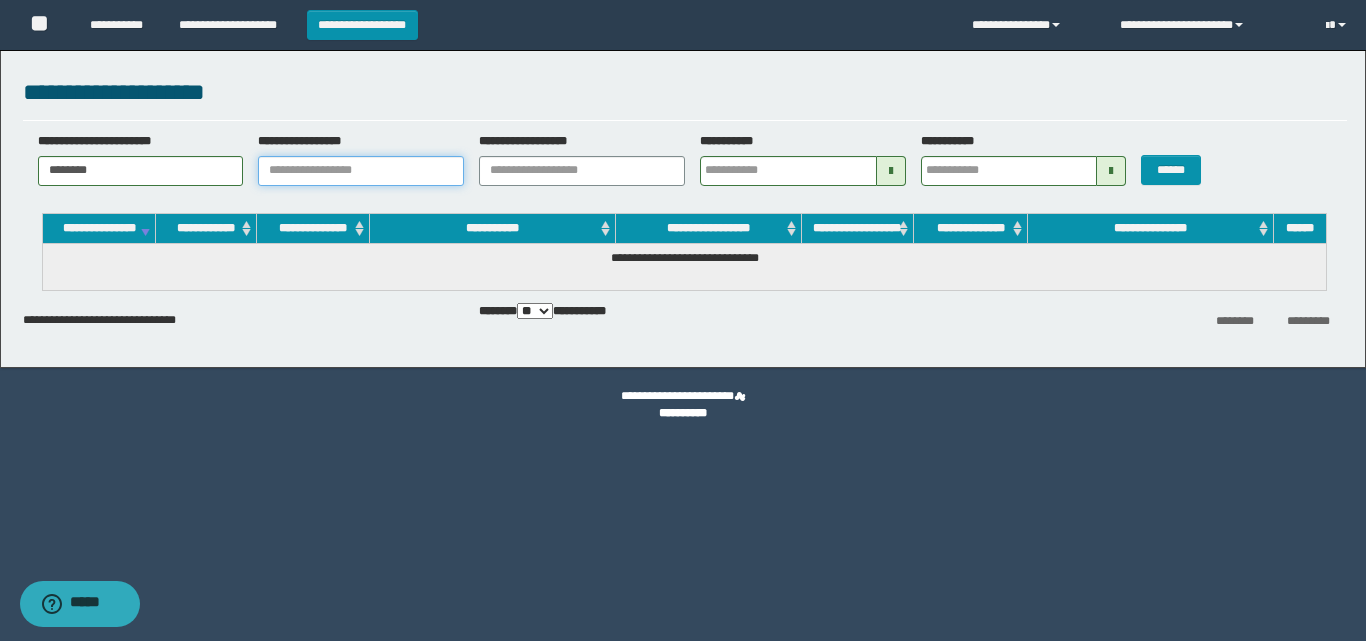 type 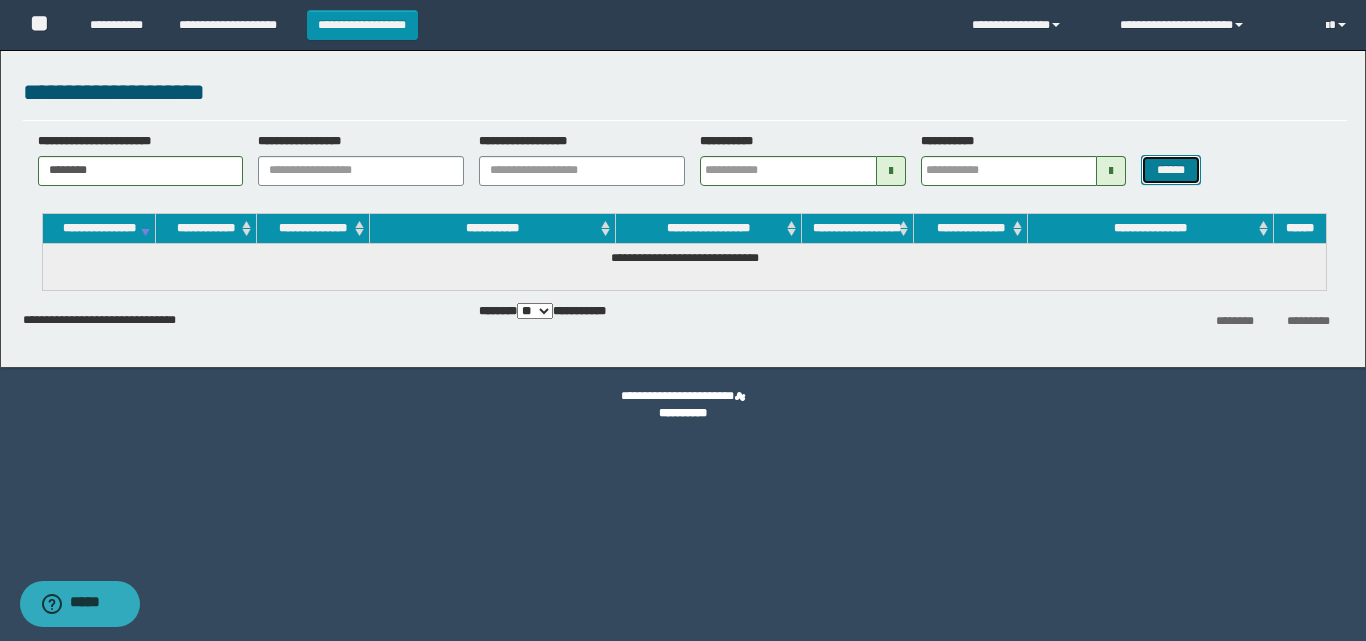 click on "******" at bounding box center (1170, 170) 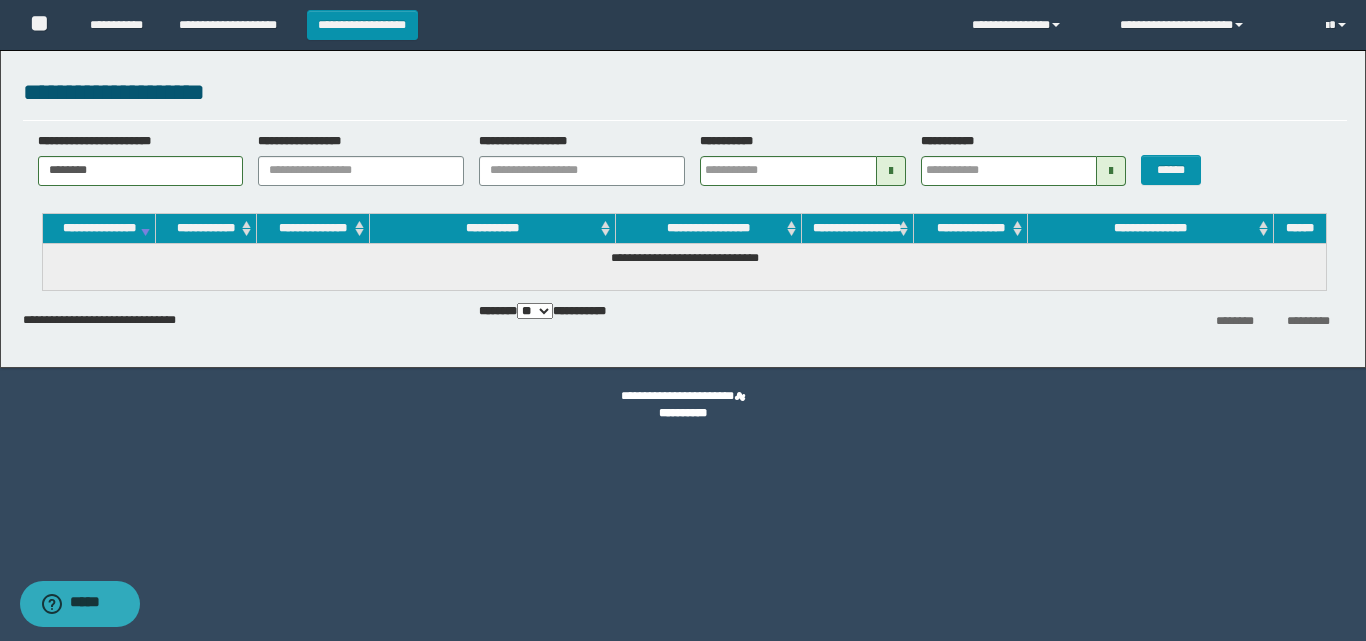 click at bounding box center (891, 171) 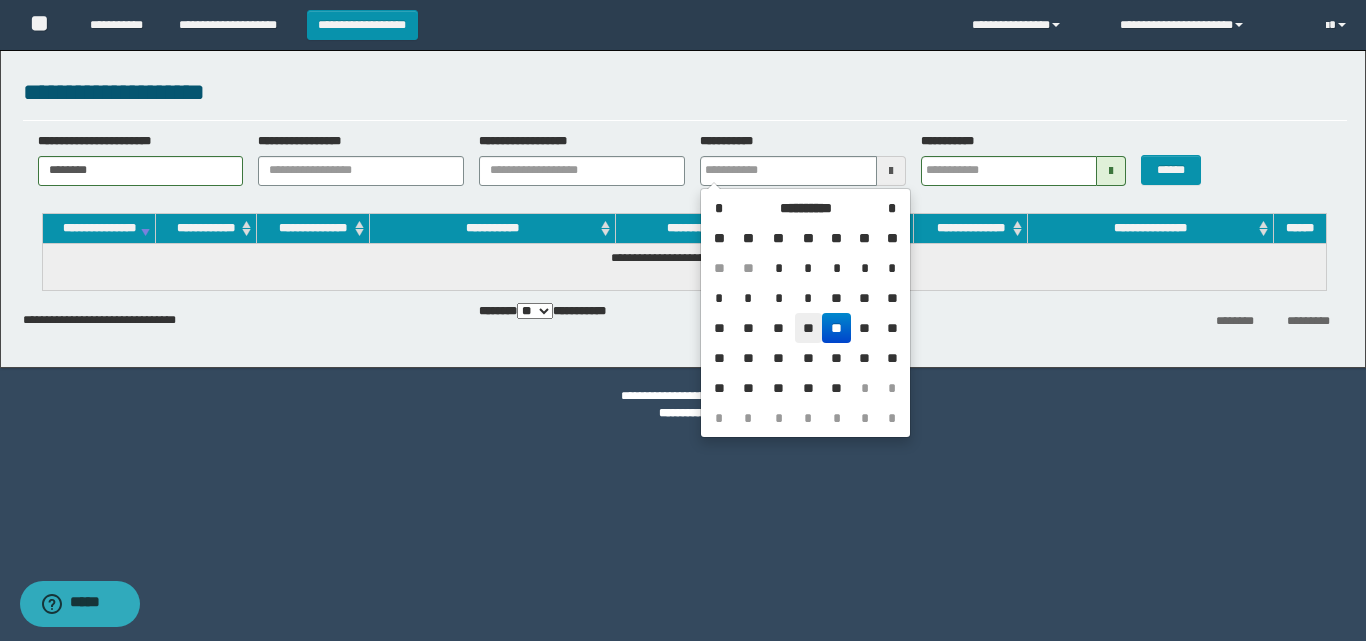 click on "**" at bounding box center (809, 328) 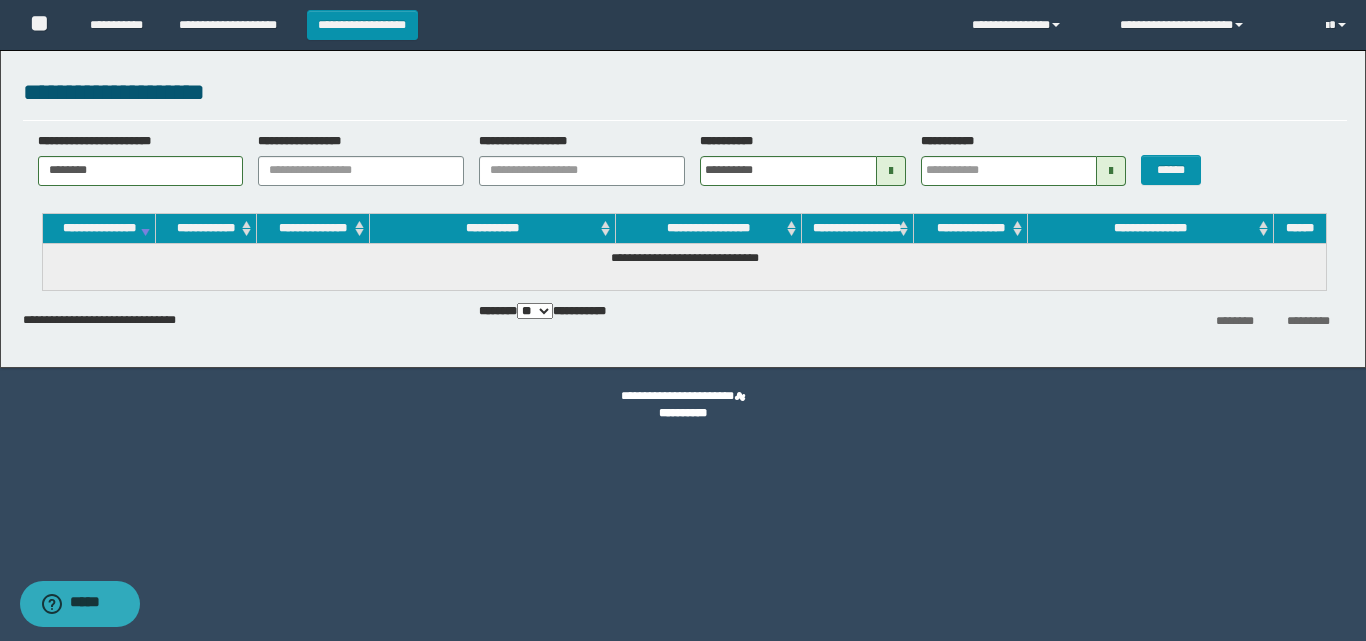 type 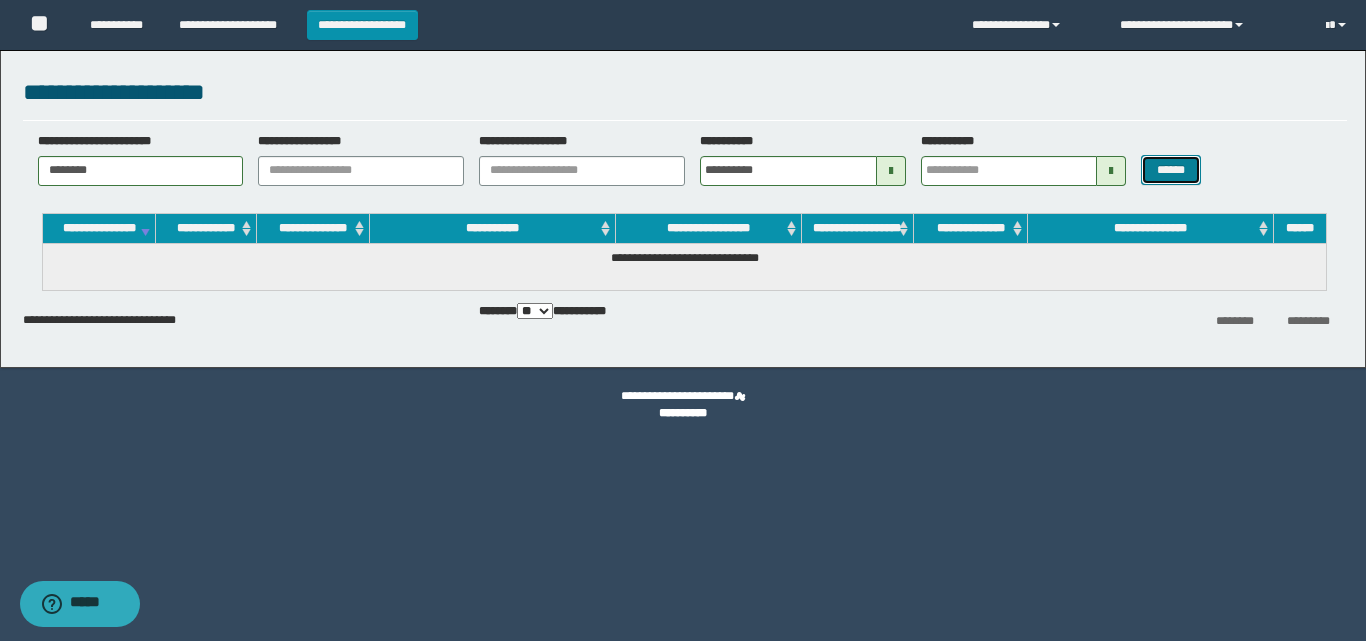 click on "******" at bounding box center [1170, 170] 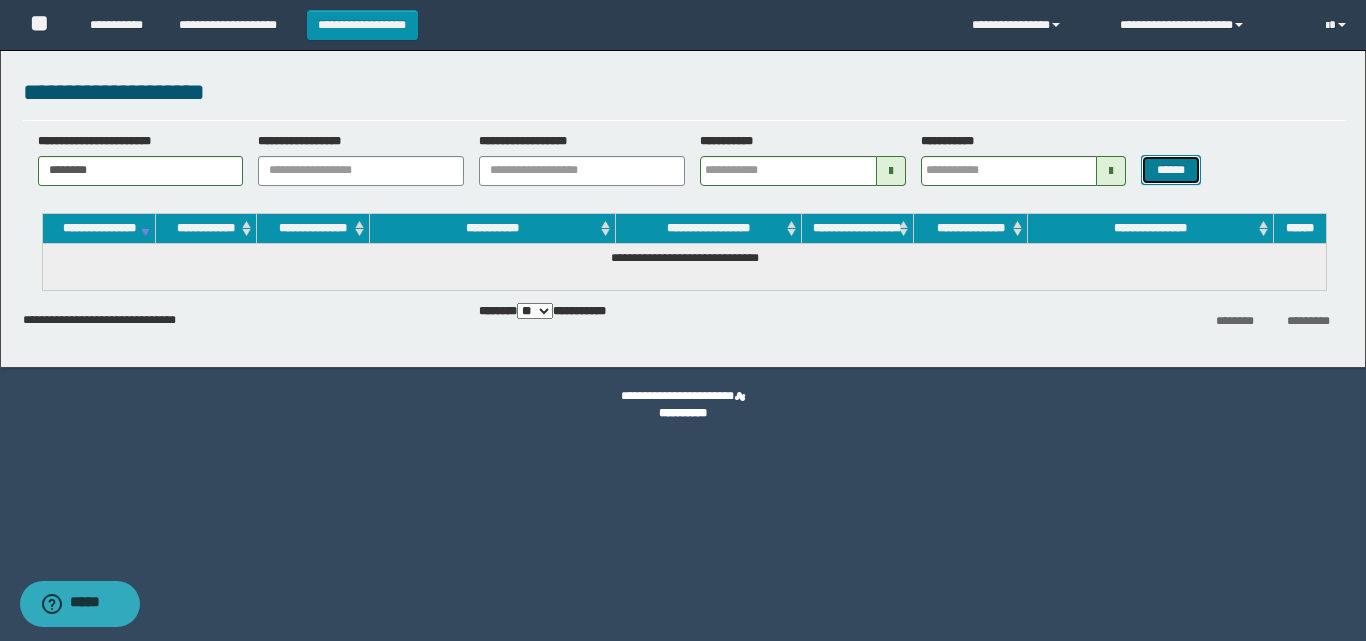 type 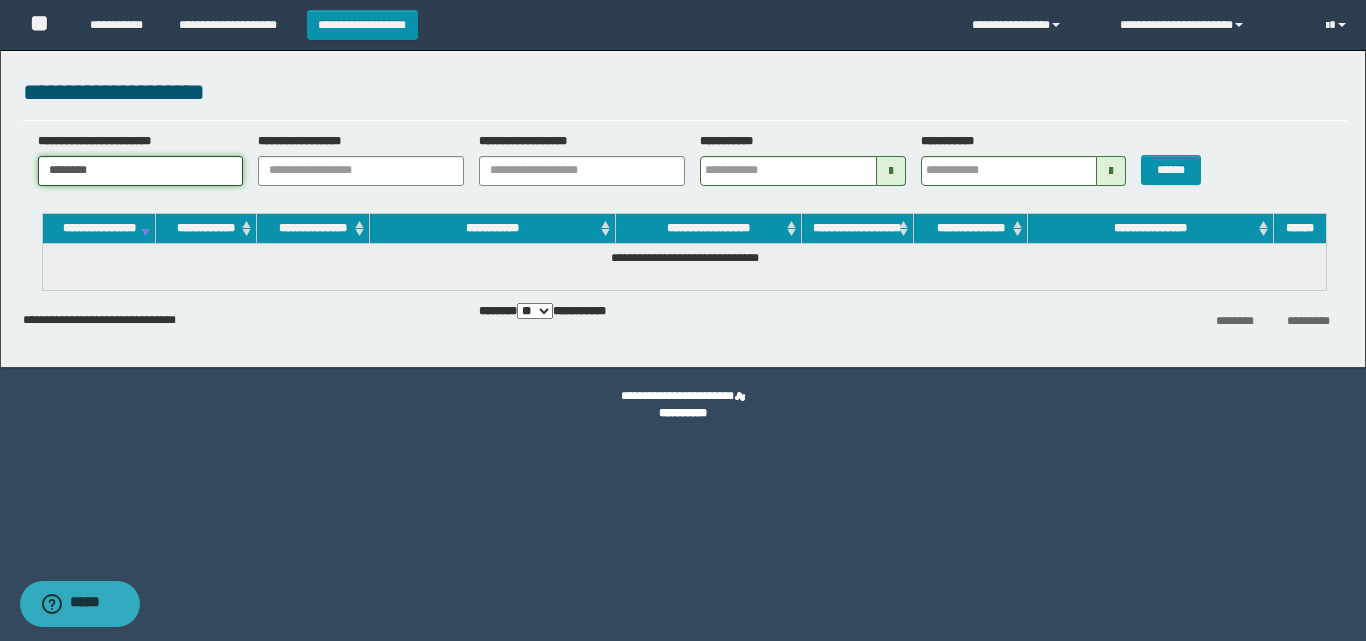 drag, startPoint x: 194, startPoint y: 161, endPoint x: 0, endPoint y: 162, distance: 194.00258 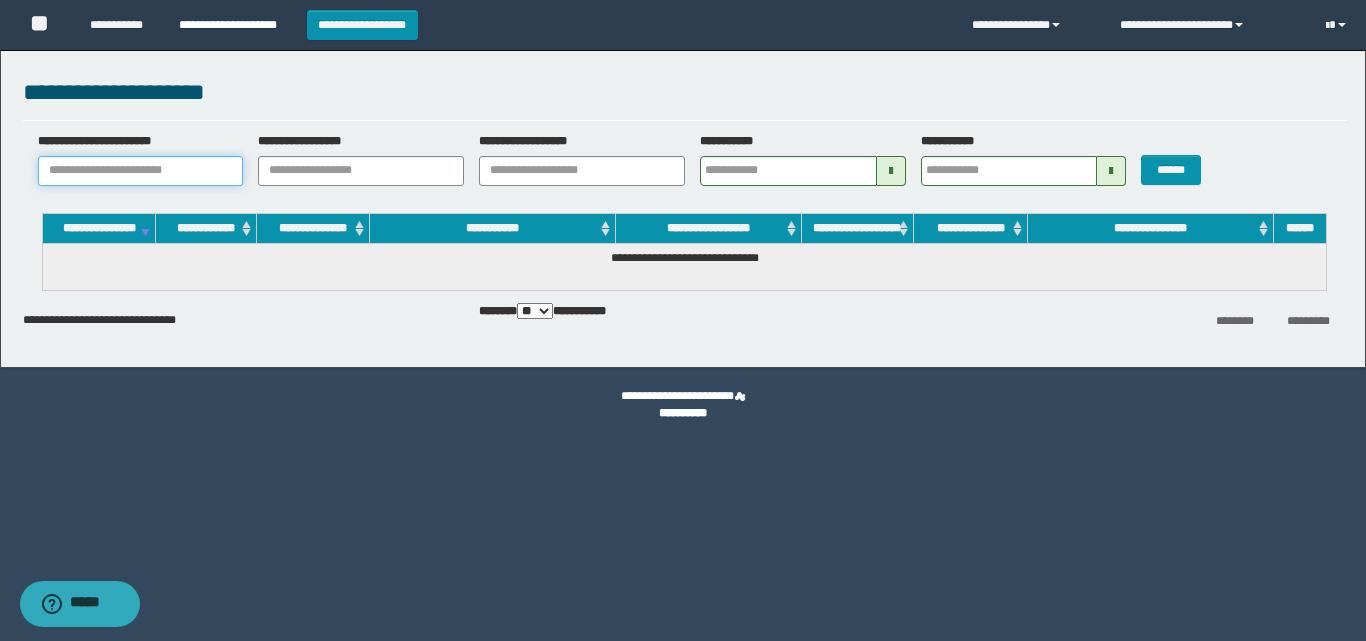 type 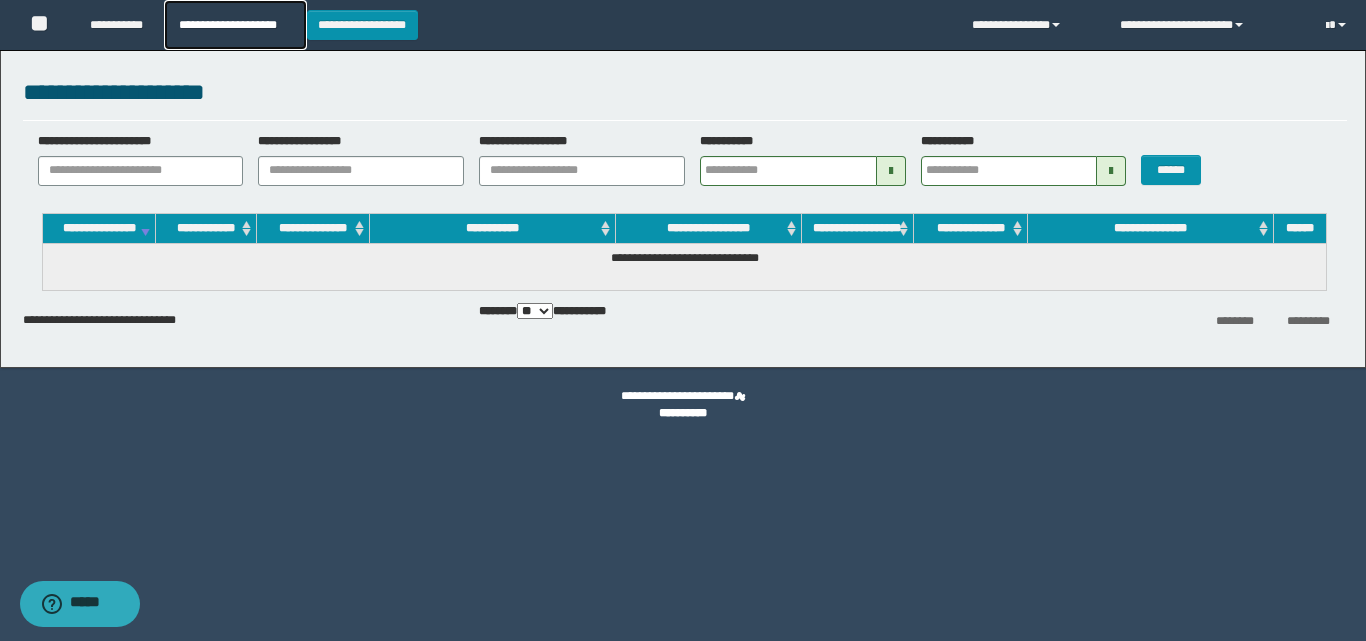 click on "**********" at bounding box center [235, 25] 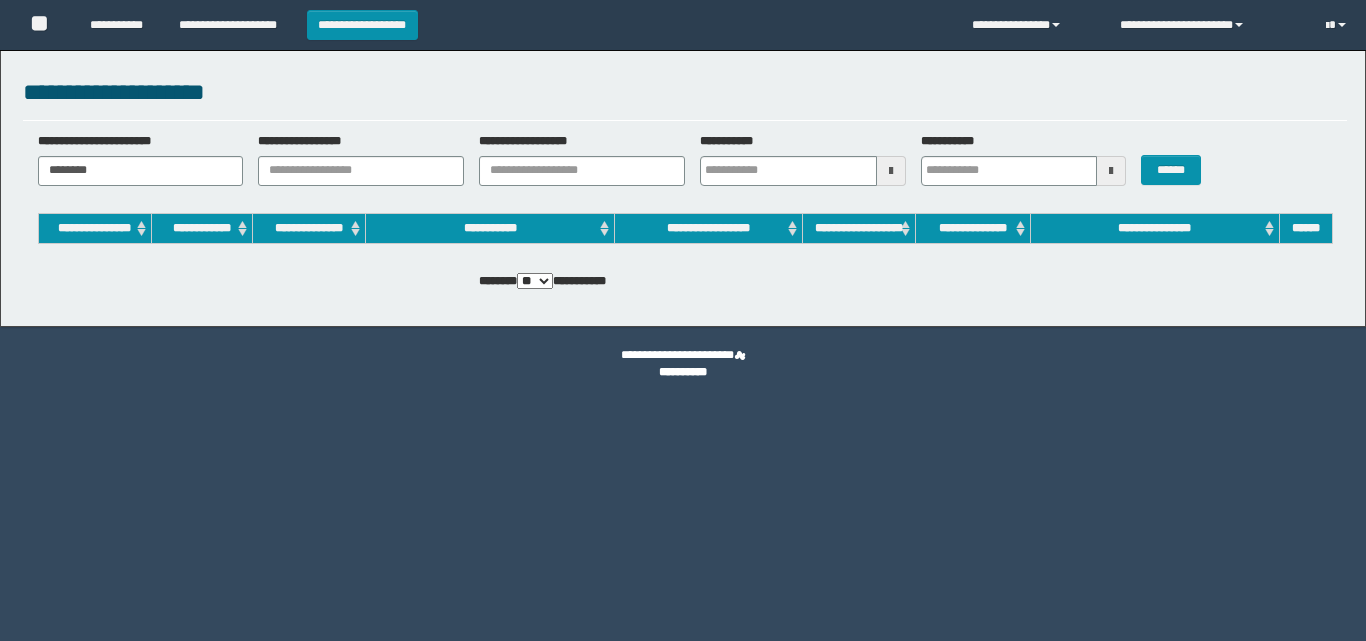 scroll, scrollTop: 0, scrollLeft: 0, axis: both 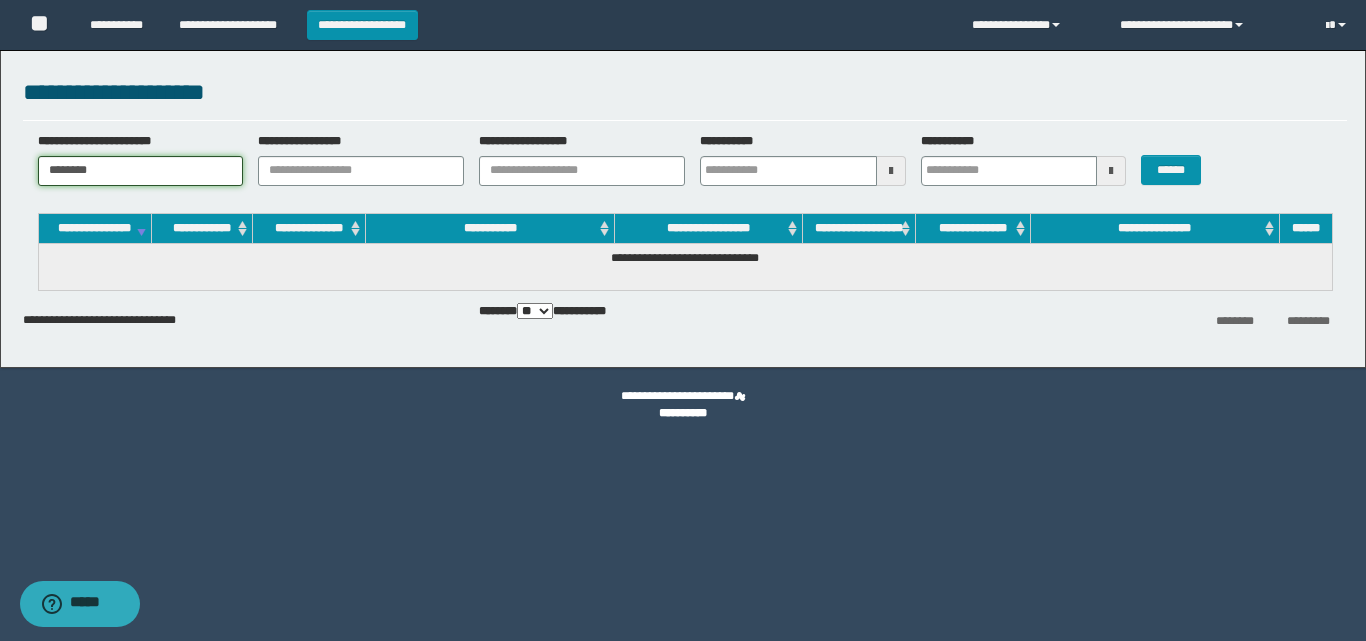 click on "********" at bounding box center (141, 171) 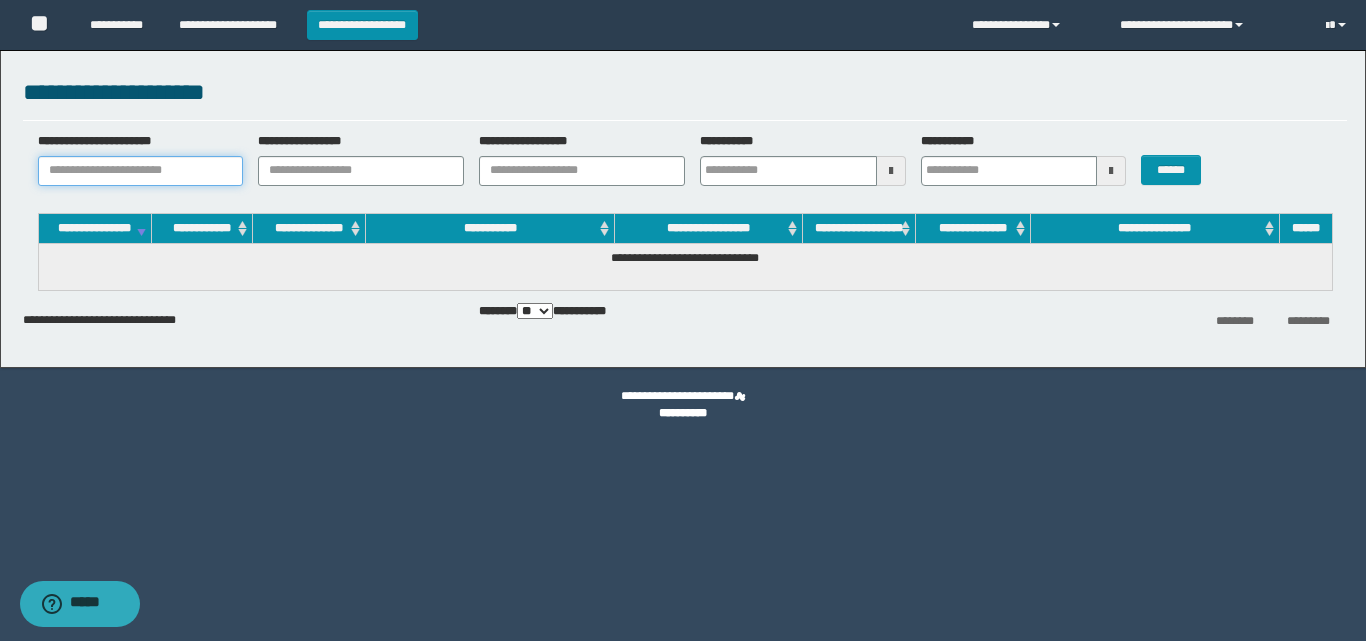 type on "*" 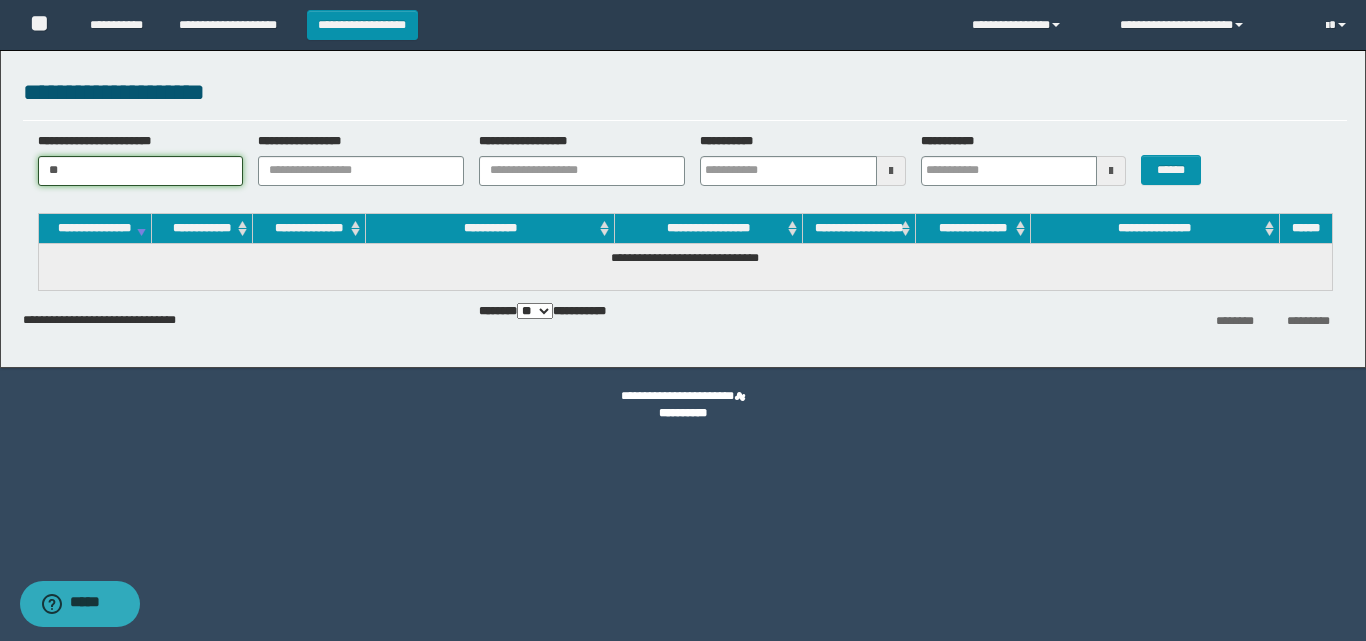 type on "*" 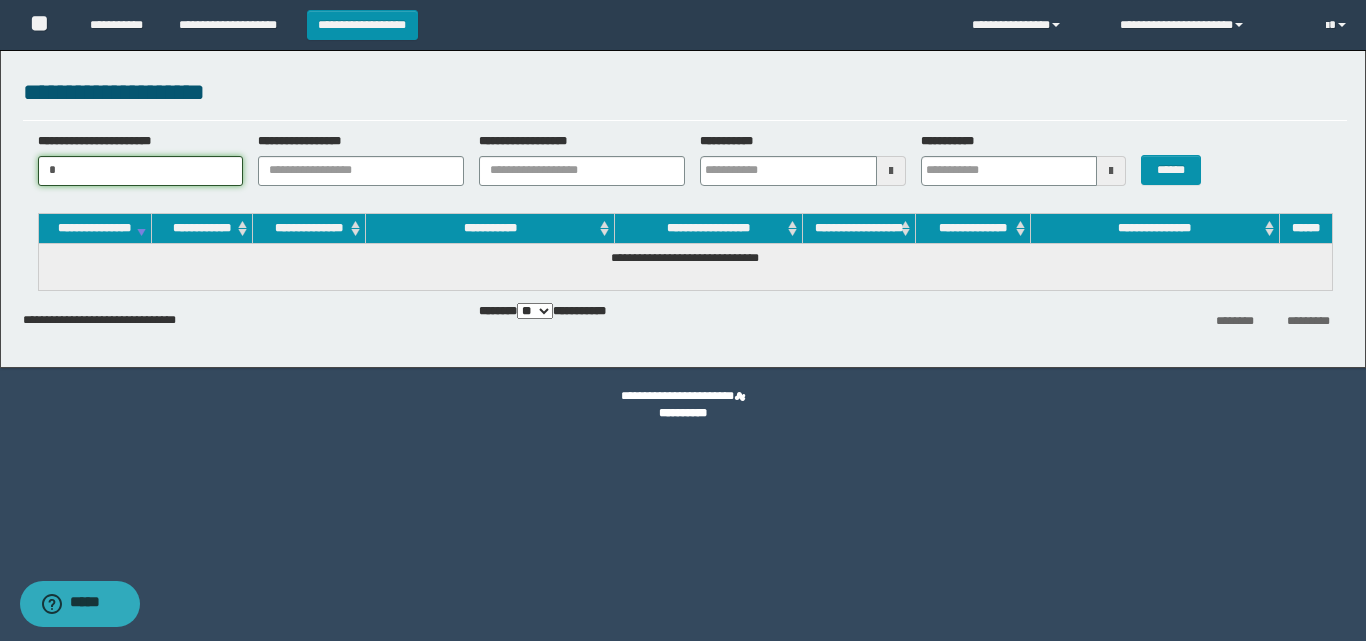 type 